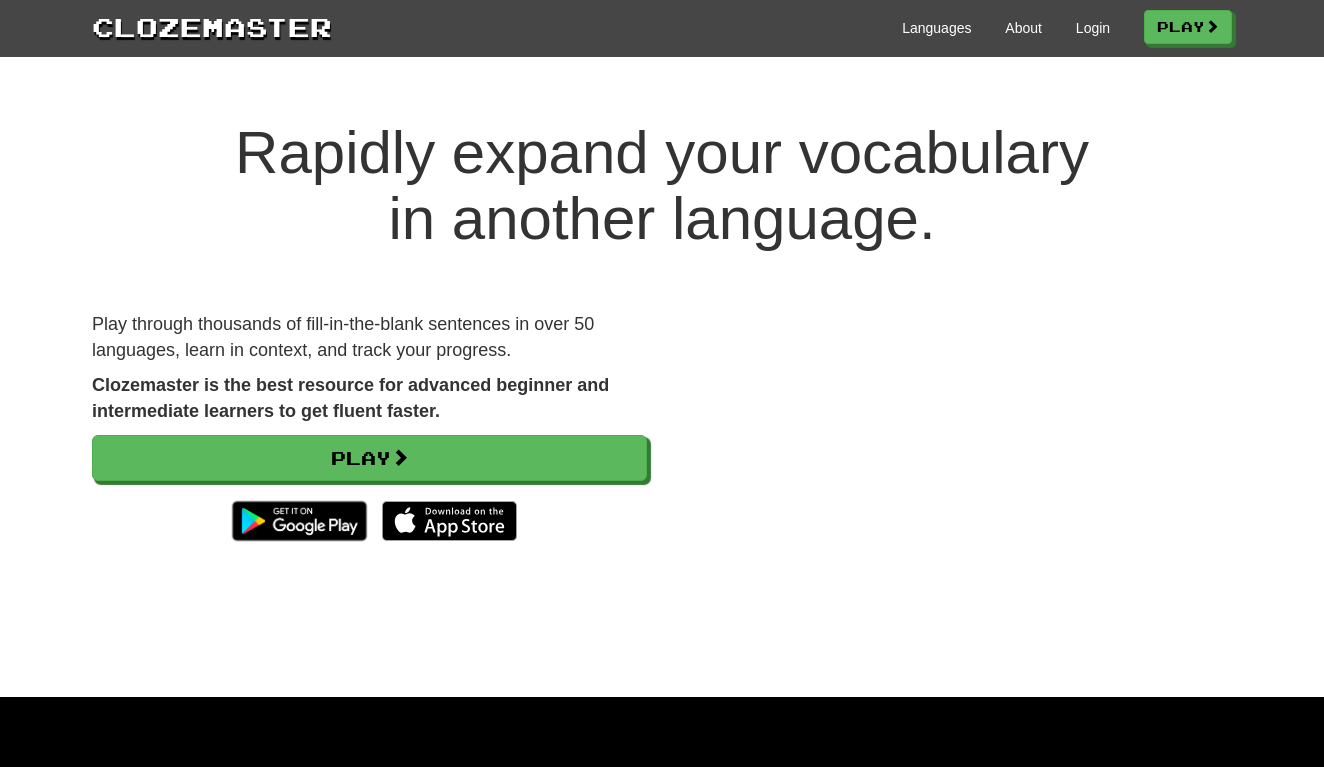 scroll, scrollTop: 0, scrollLeft: 0, axis: both 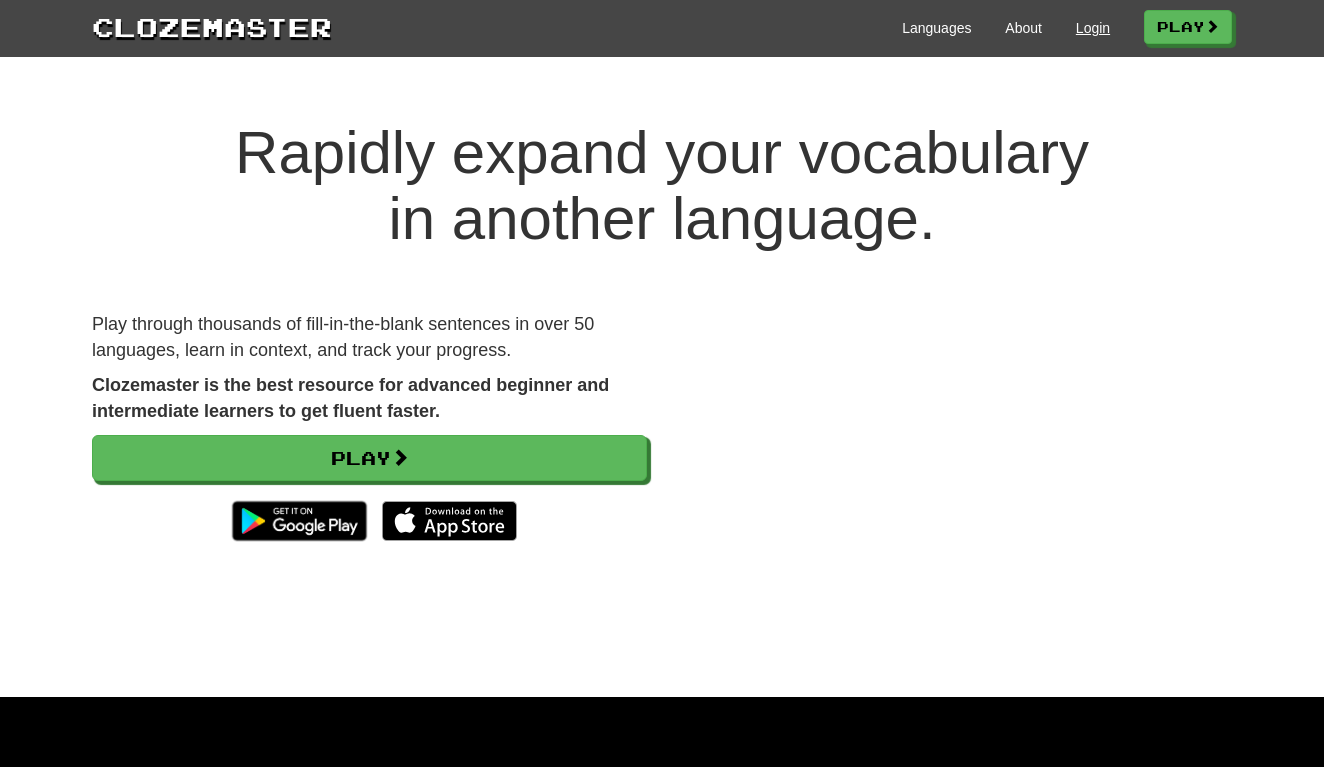 click on "Login" at bounding box center (1093, 28) 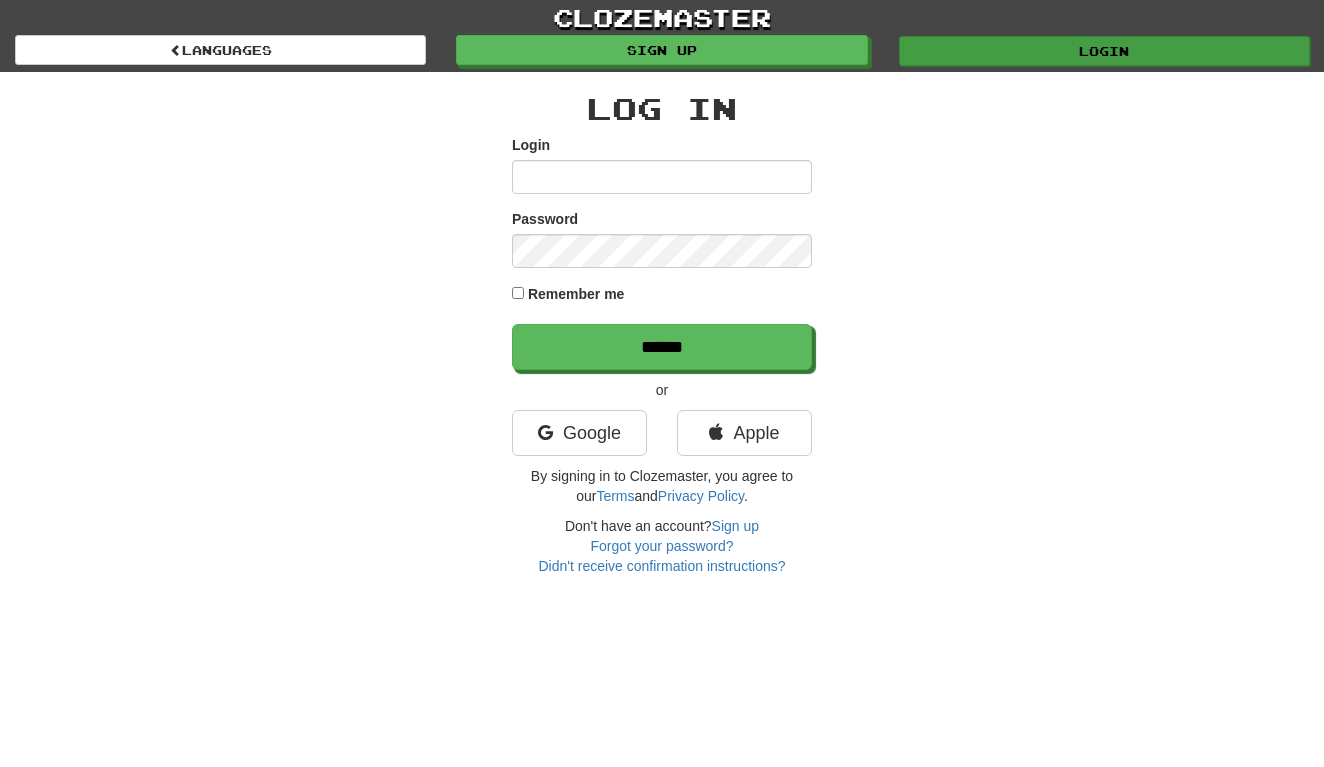 scroll, scrollTop: 0, scrollLeft: 0, axis: both 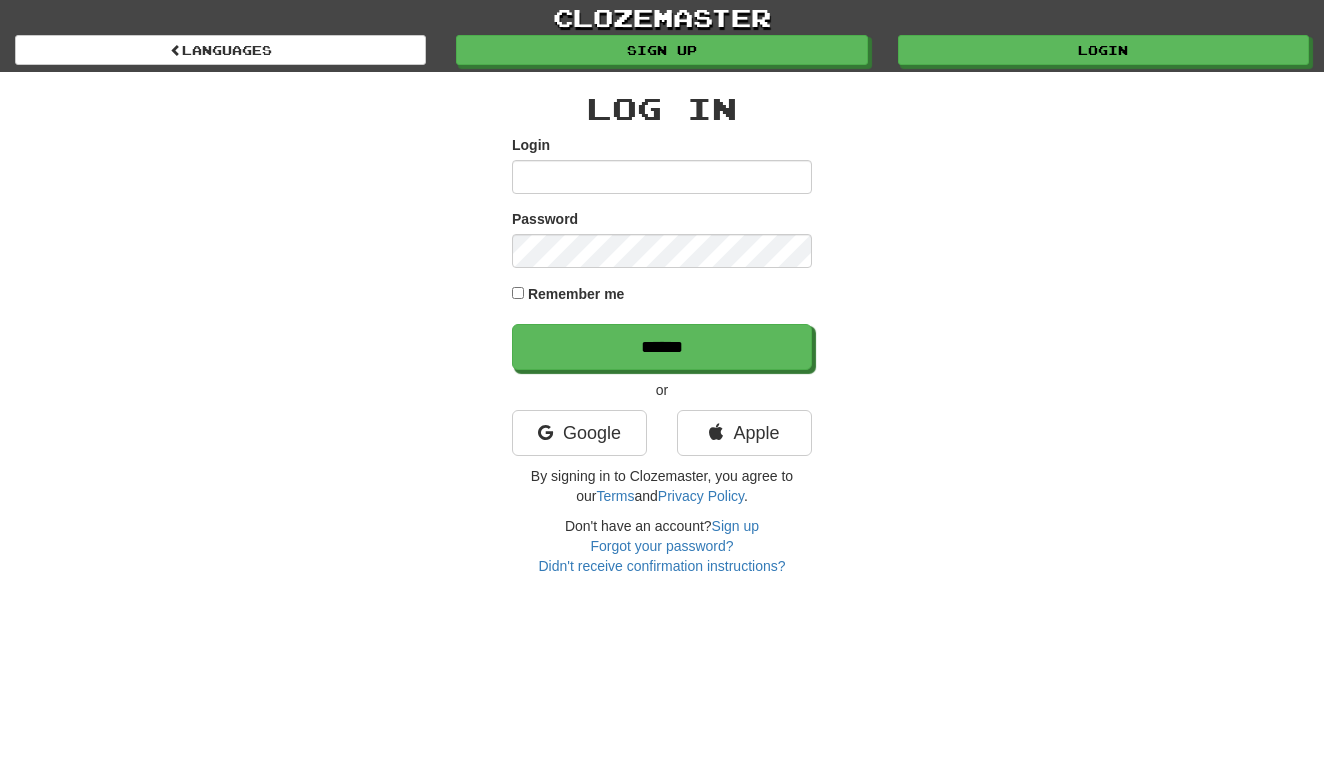 click on "Login" at bounding box center (662, 177) 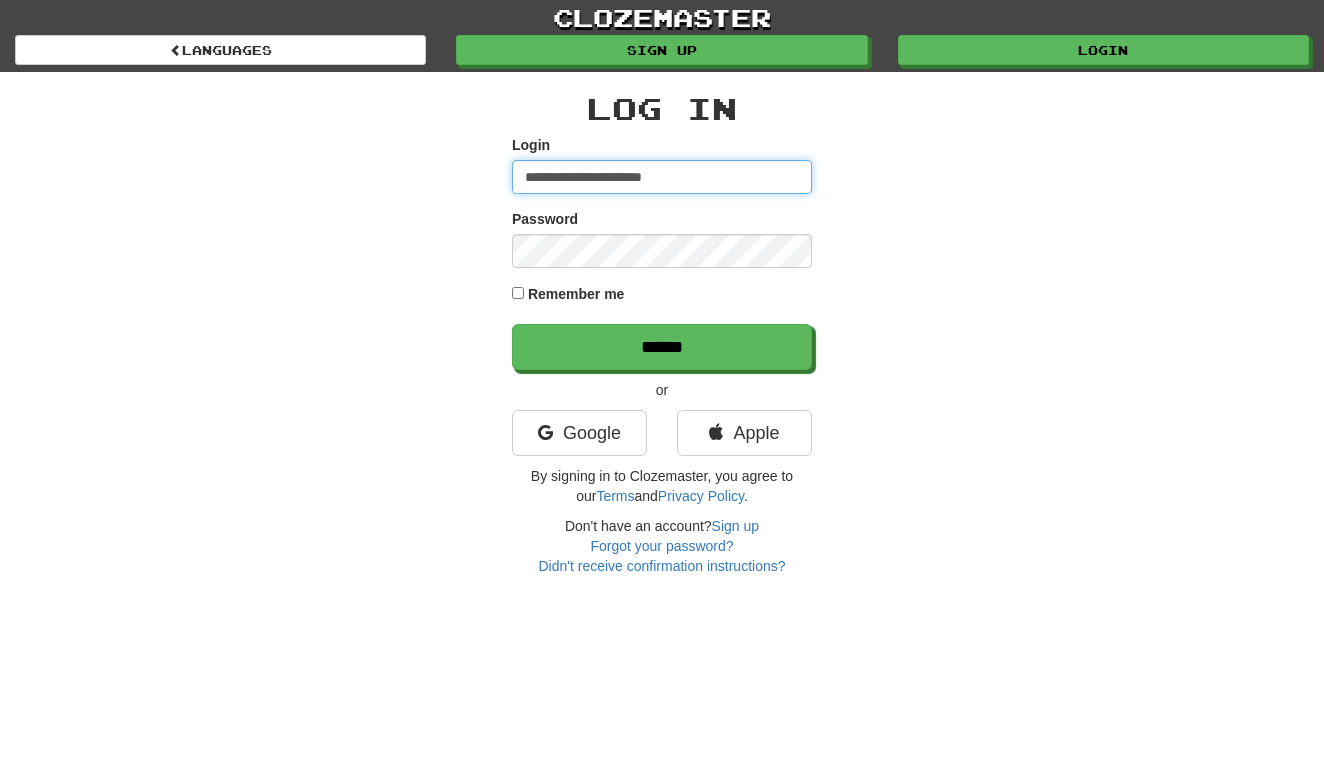 type on "**********" 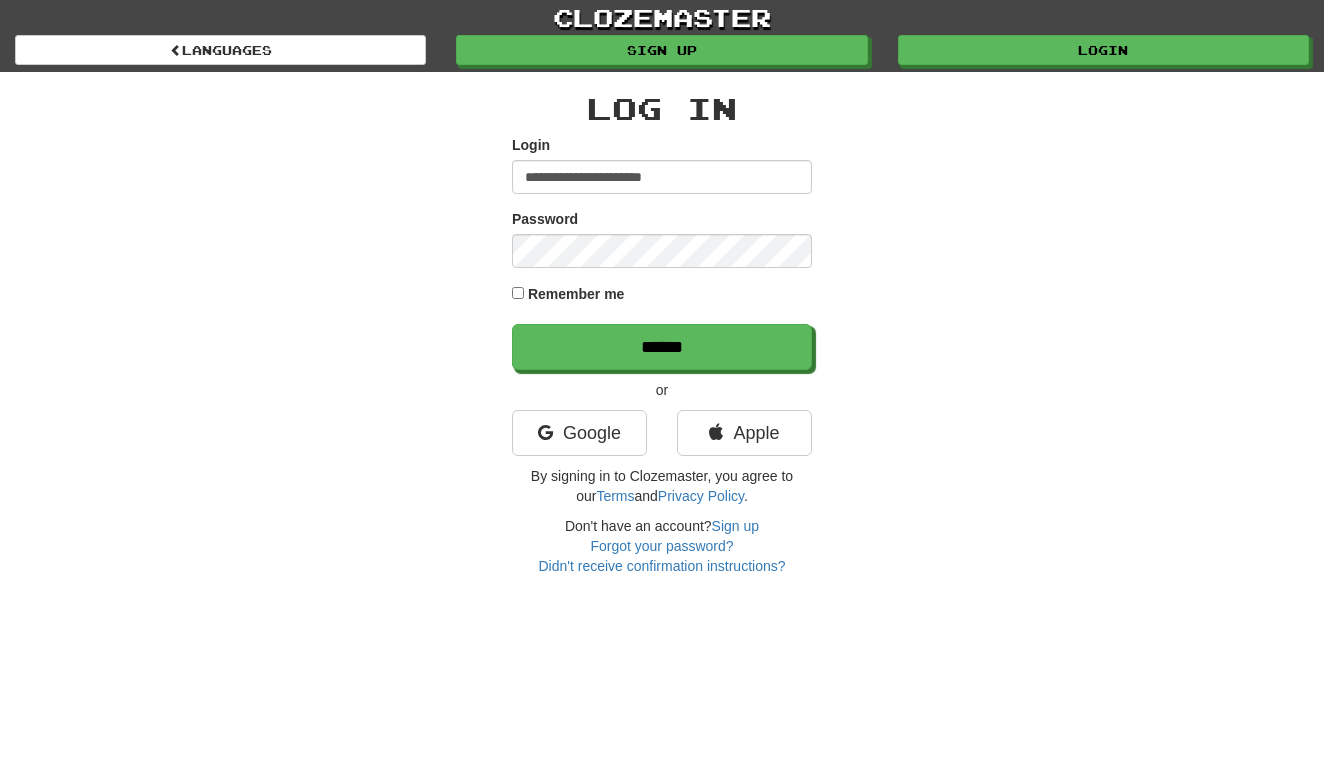 click on "**********" at bounding box center (662, 324) 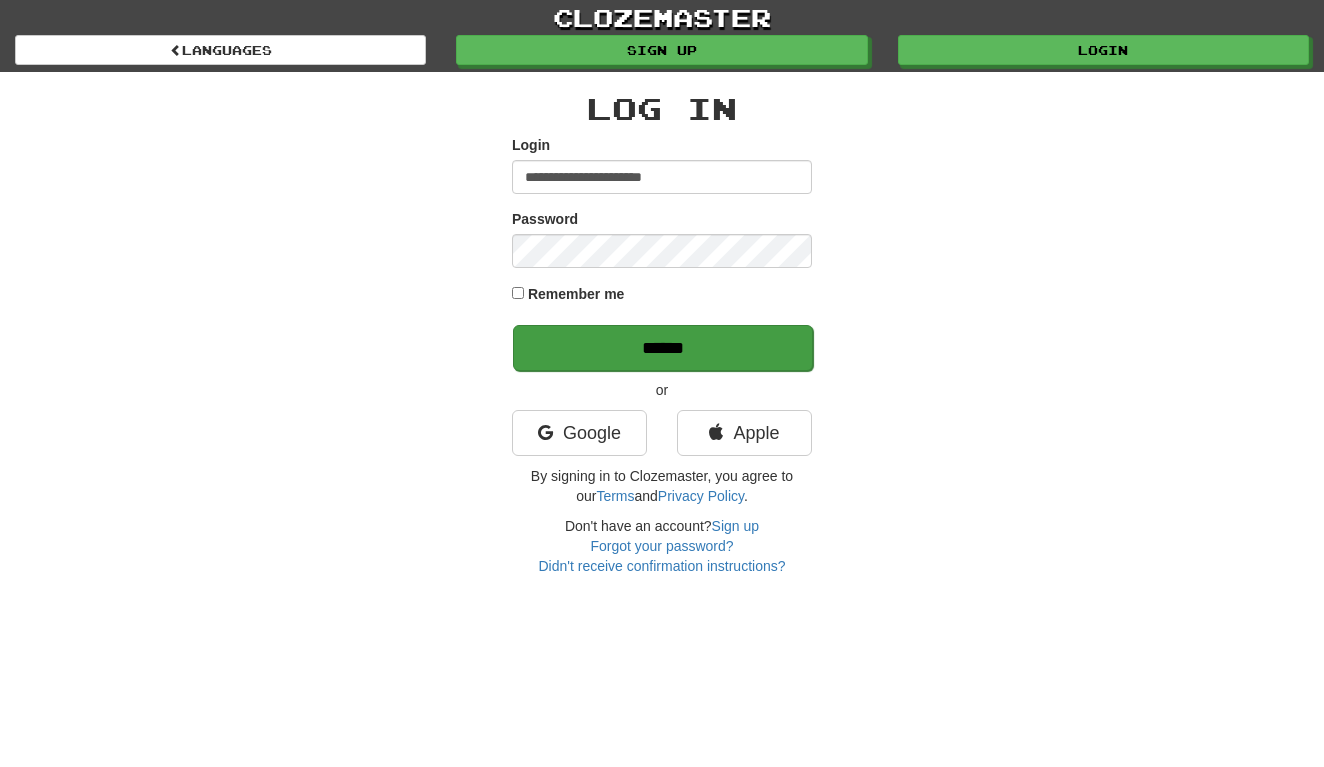 click on "******" at bounding box center [663, 348] 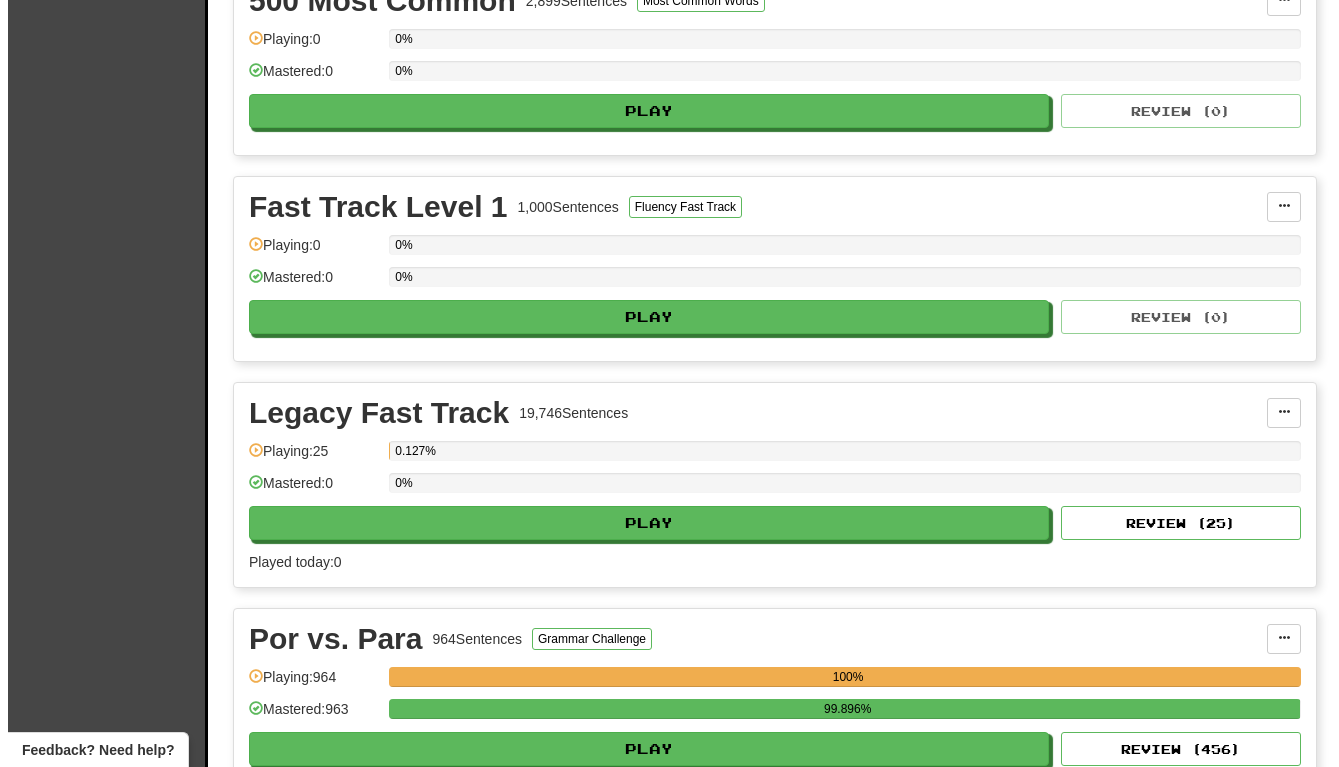 scroll, scrollTop: 620, scrollLeft: 0, axis: vertical 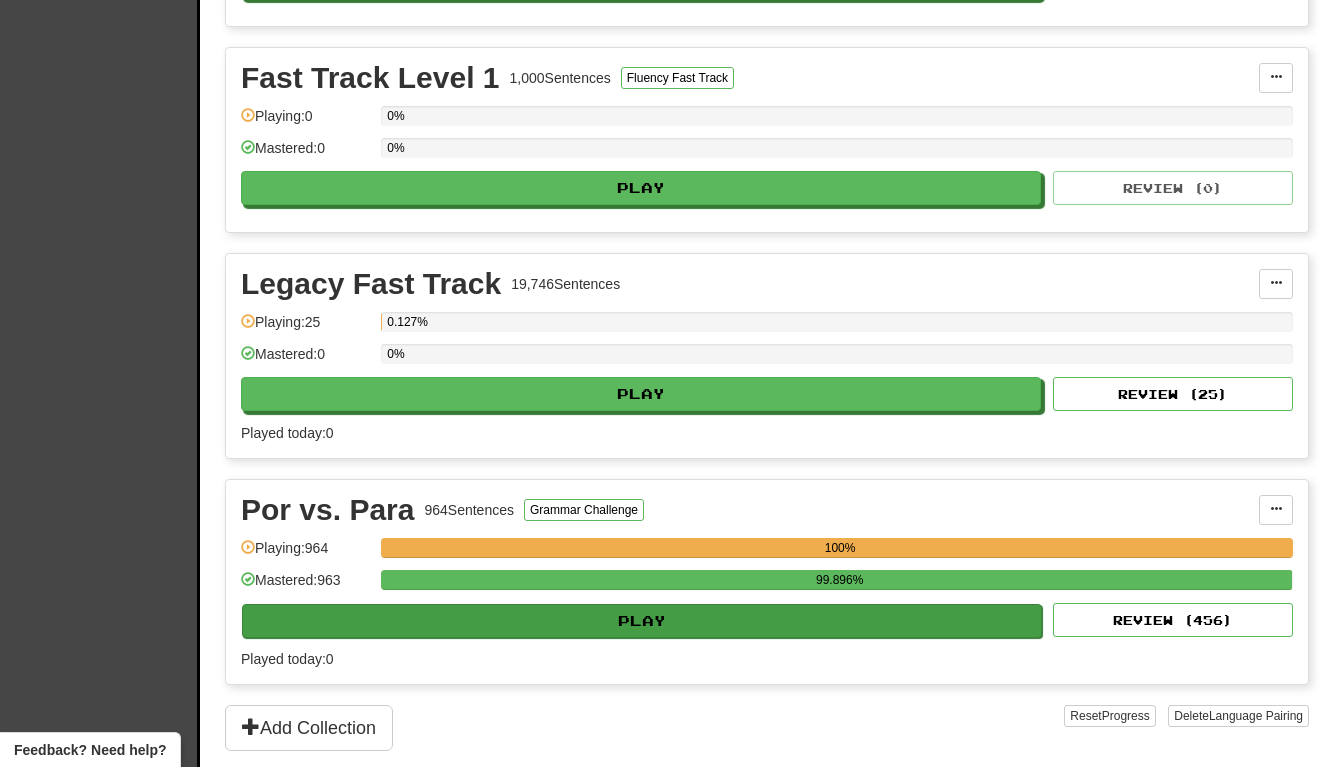 click on "Play" at bounding box center [642, 621] 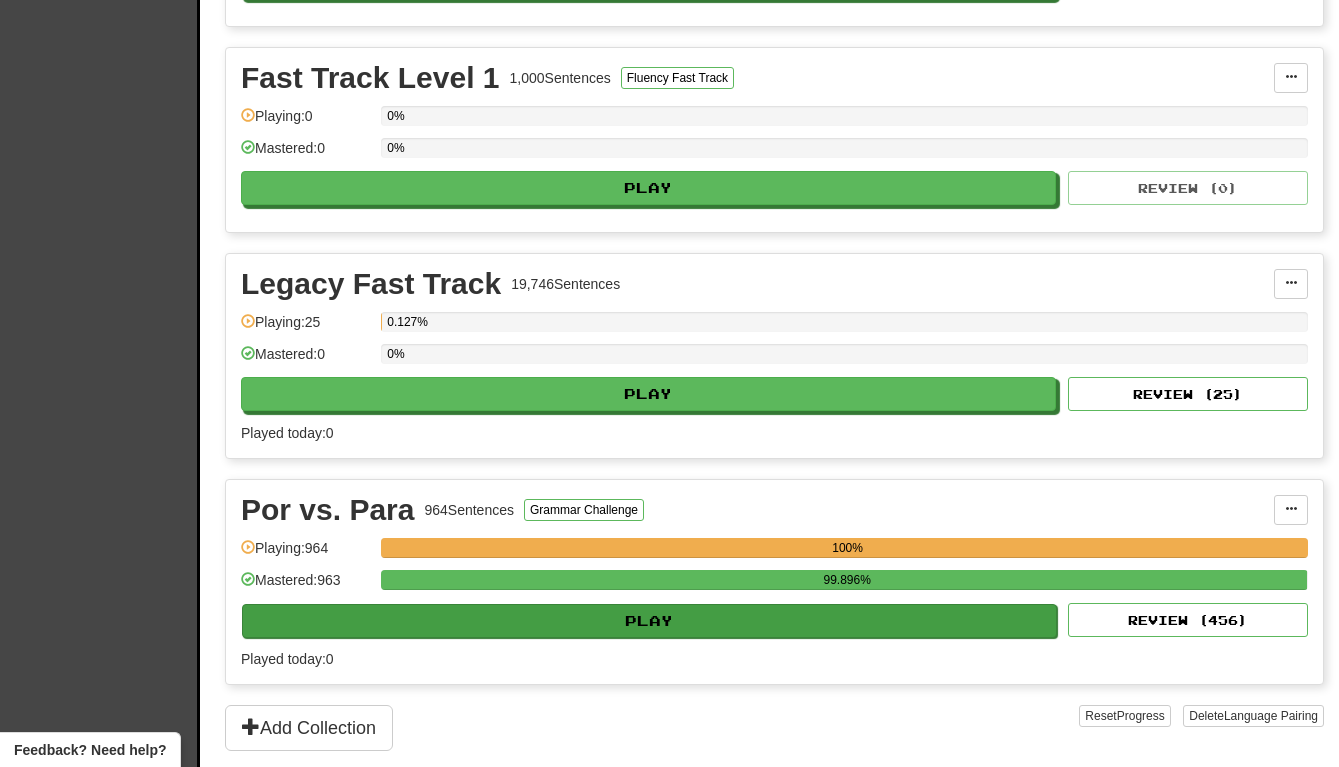select on "**" 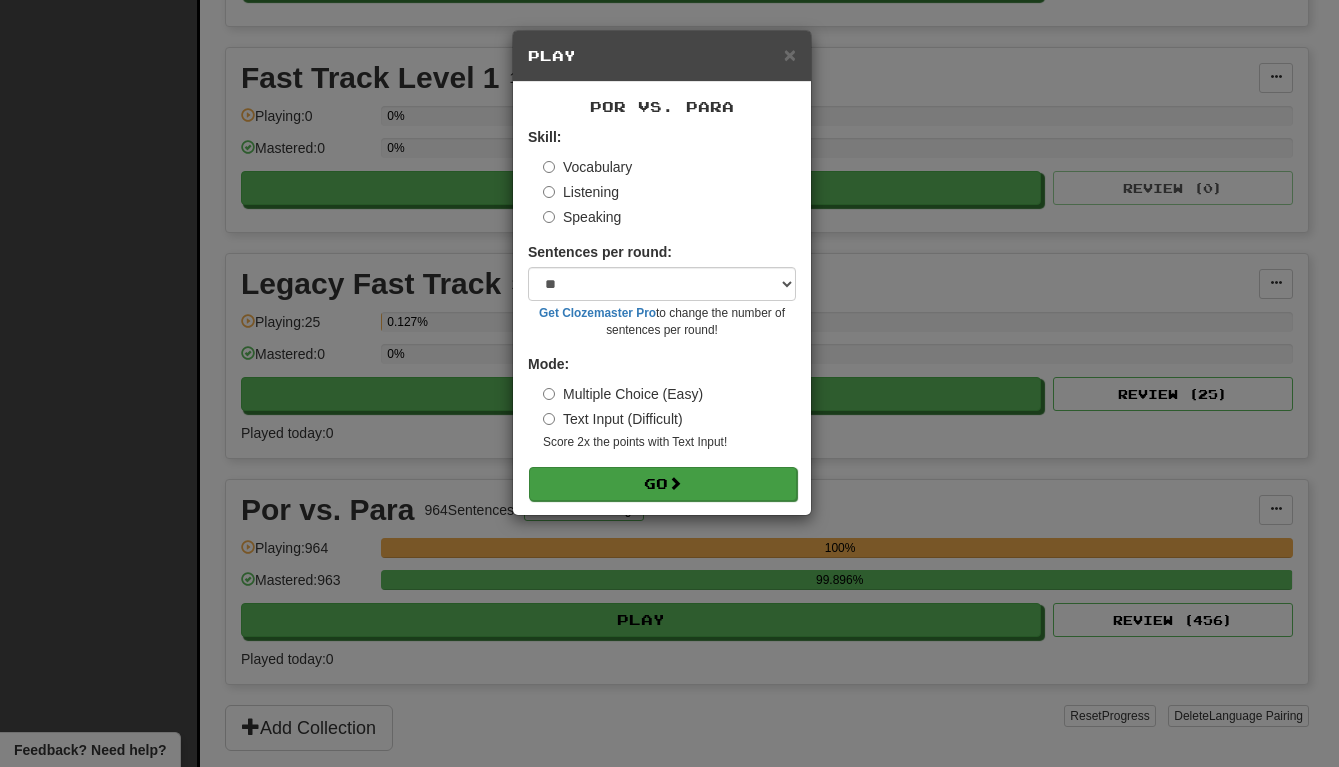 click on "Go" at bounding box center (663, 484) 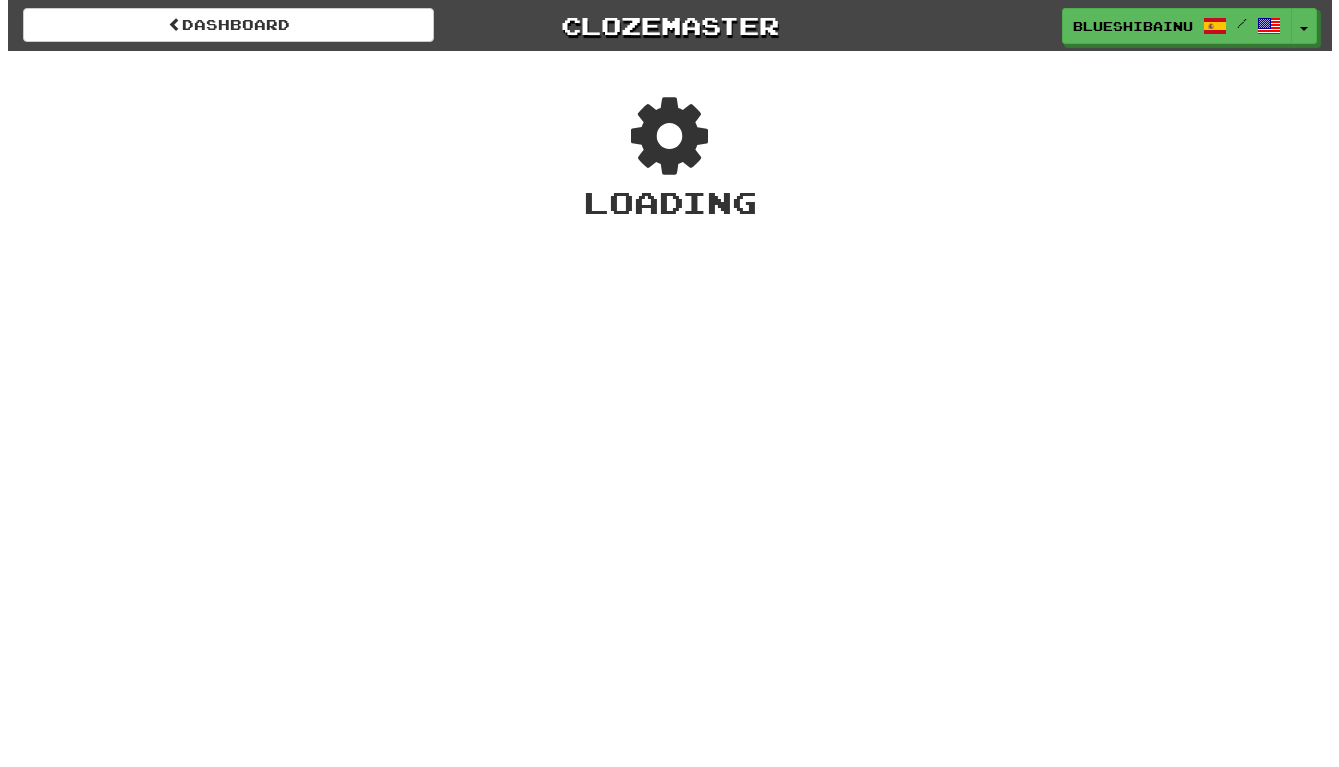scroll, scrollTop: 0, scrollLeft: 0, axis: both 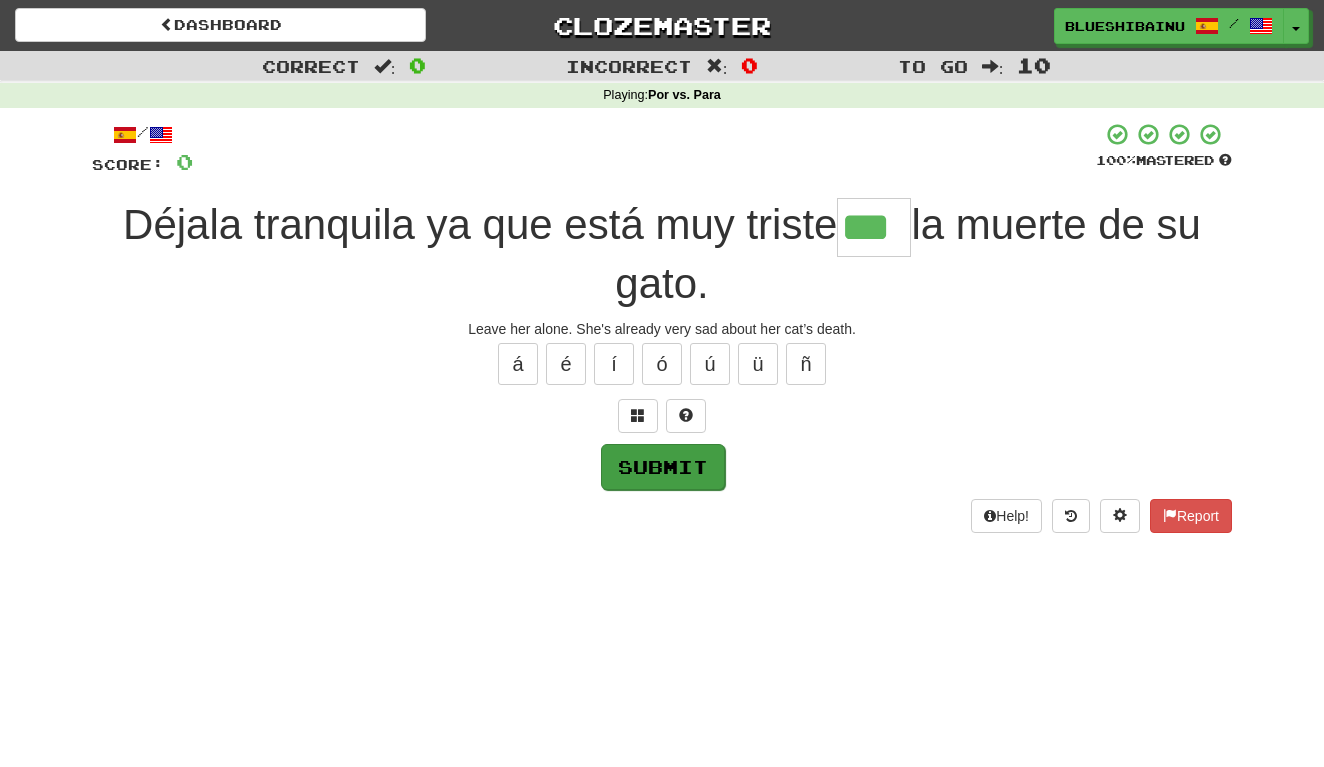 type on "***" 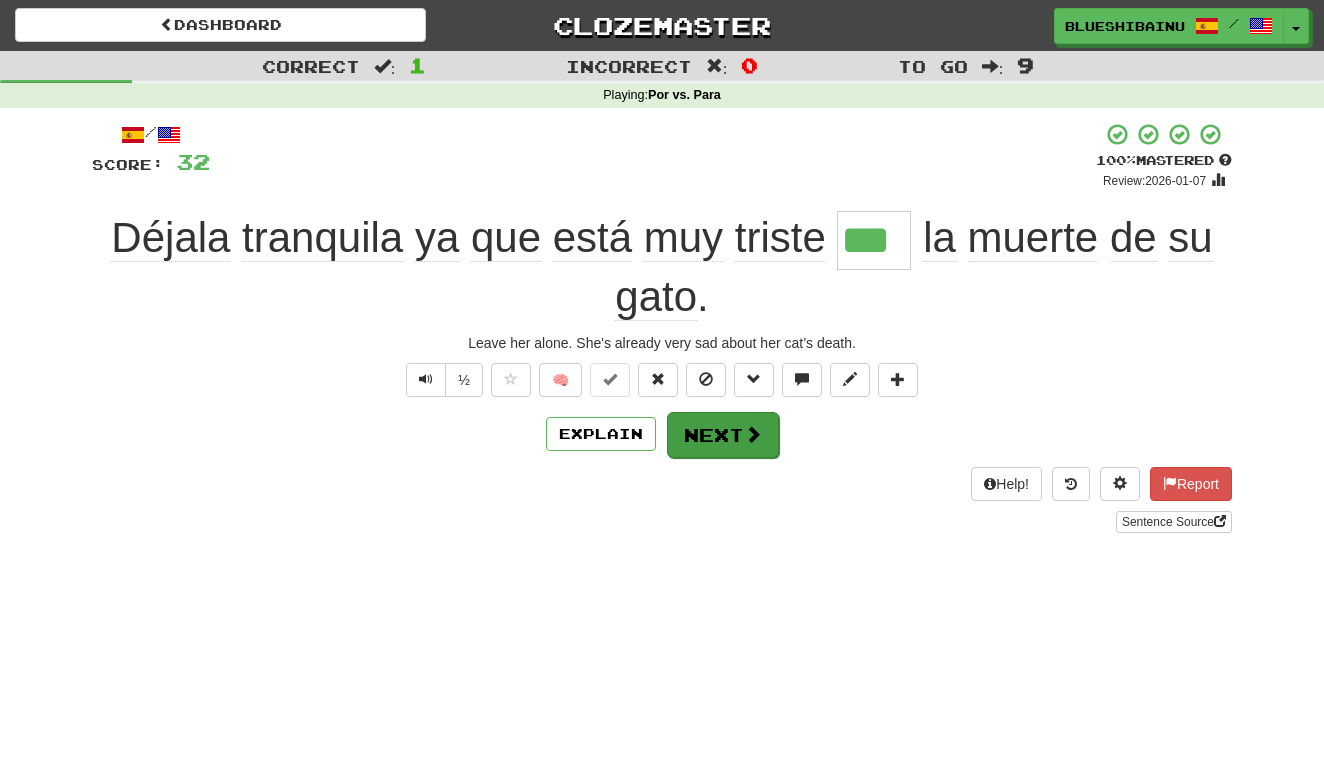 click on "Next" at bounding box center (723, 435) 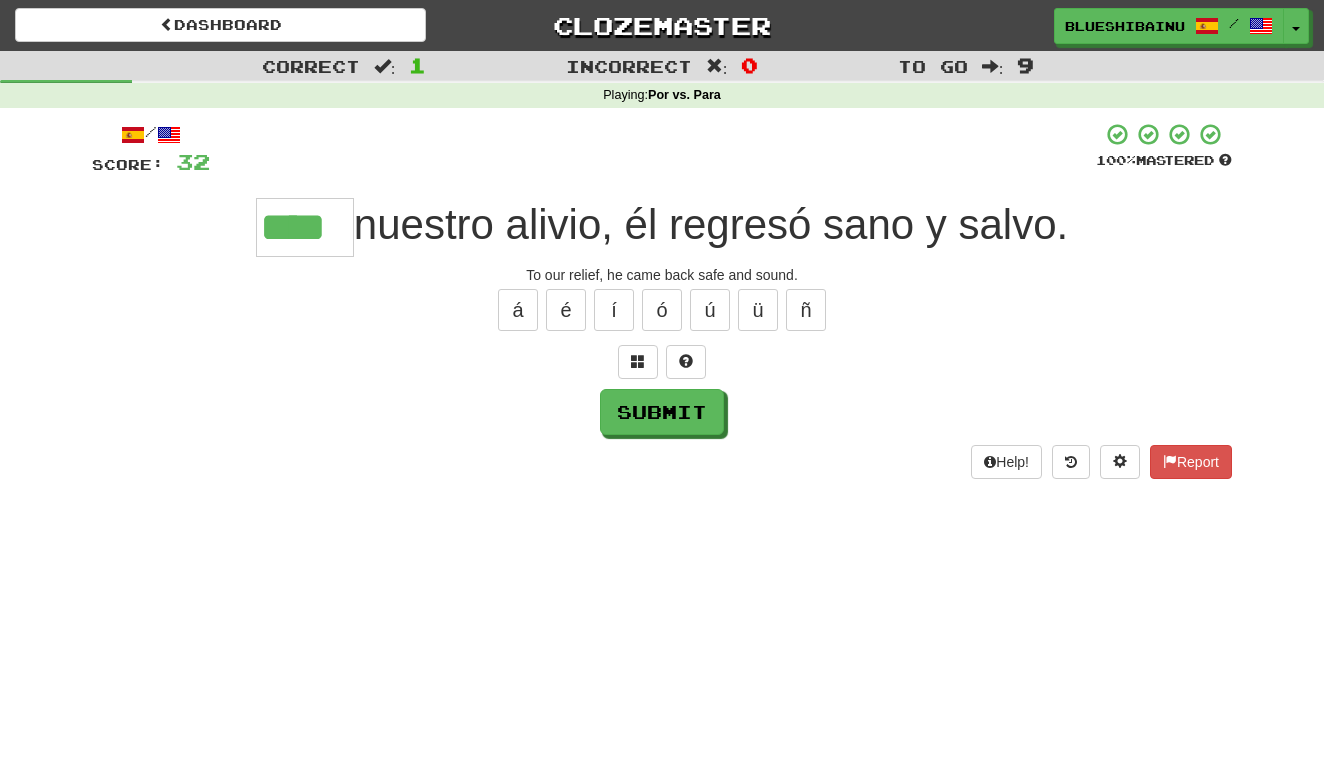 type on "****" 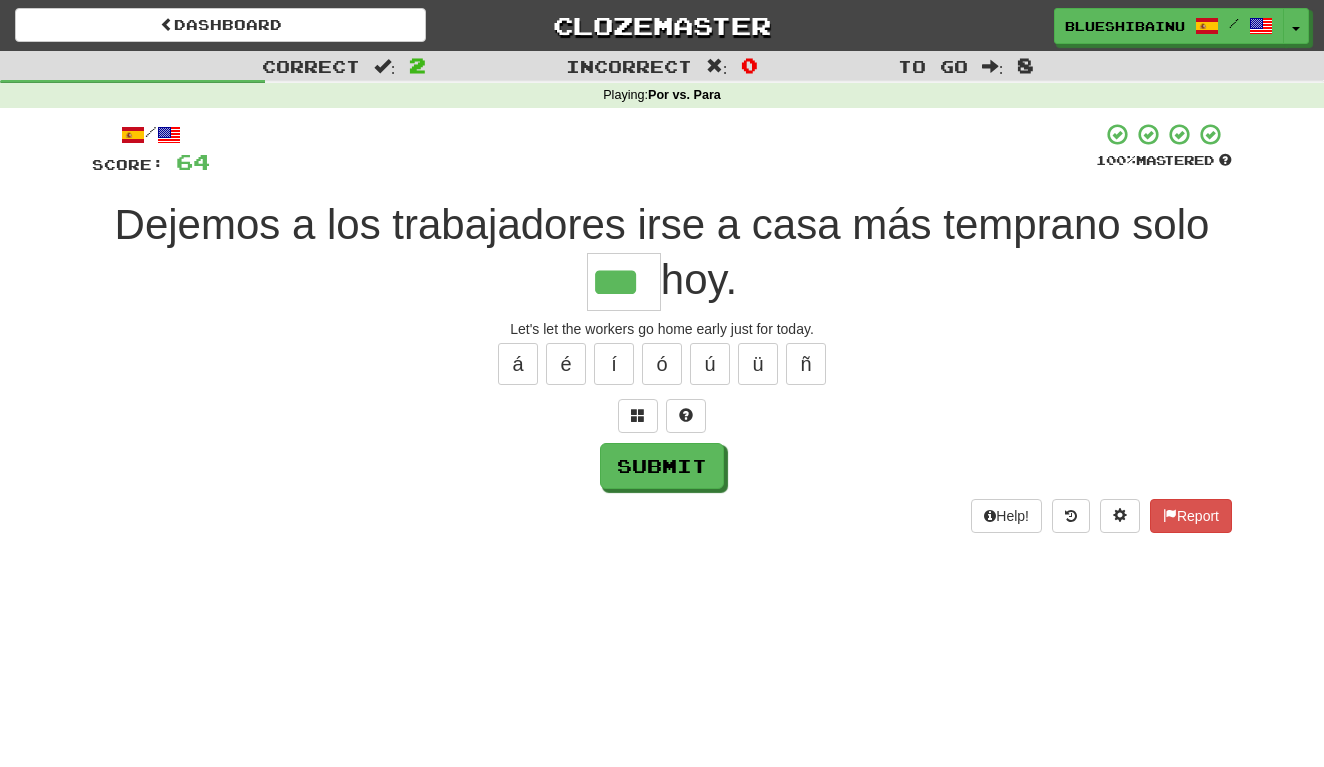 type on "***" 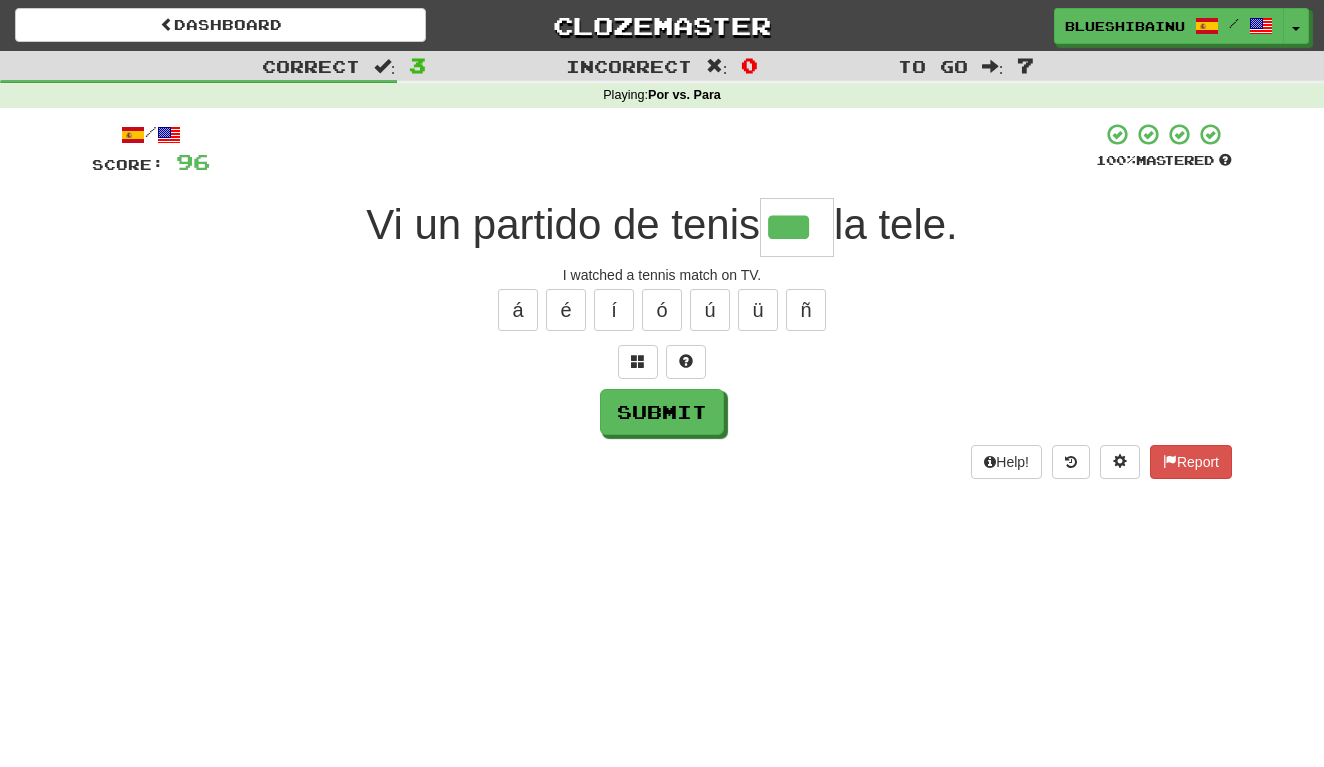 type on "***" 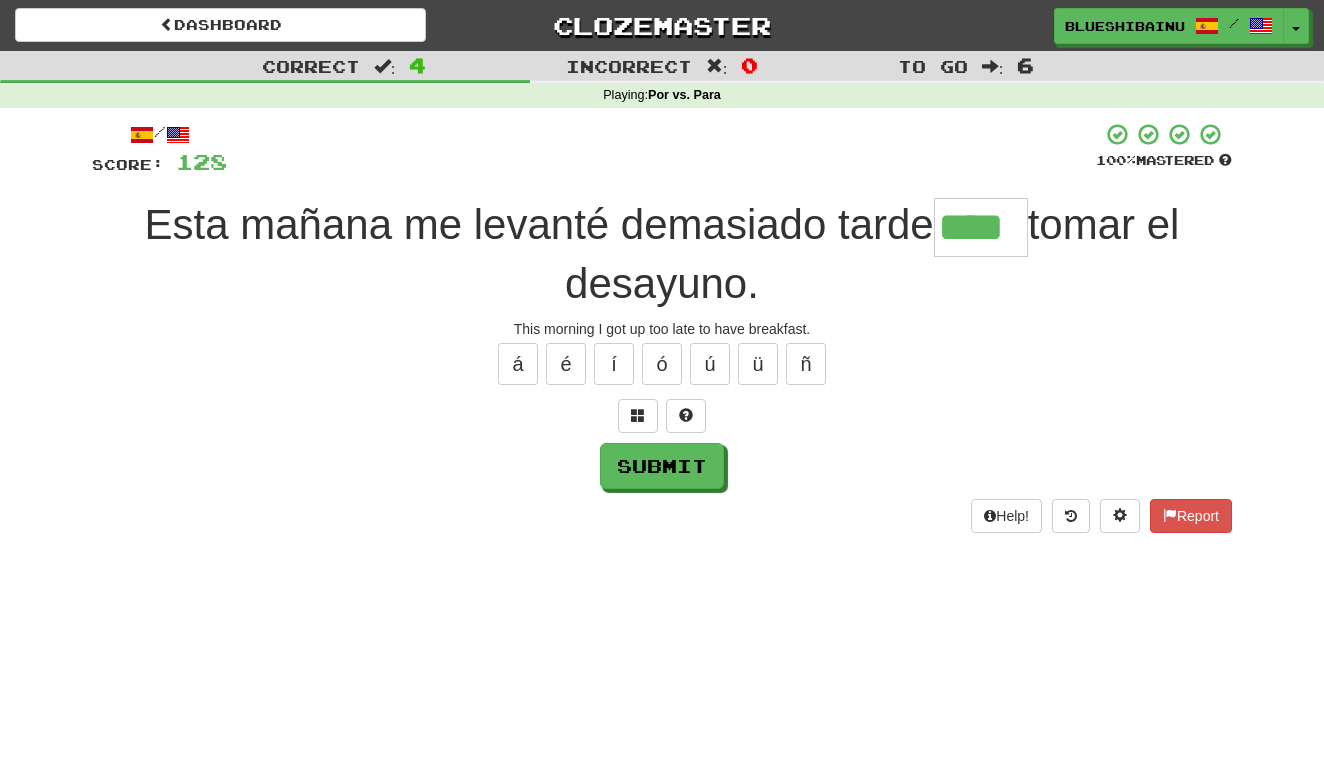 type on "****" 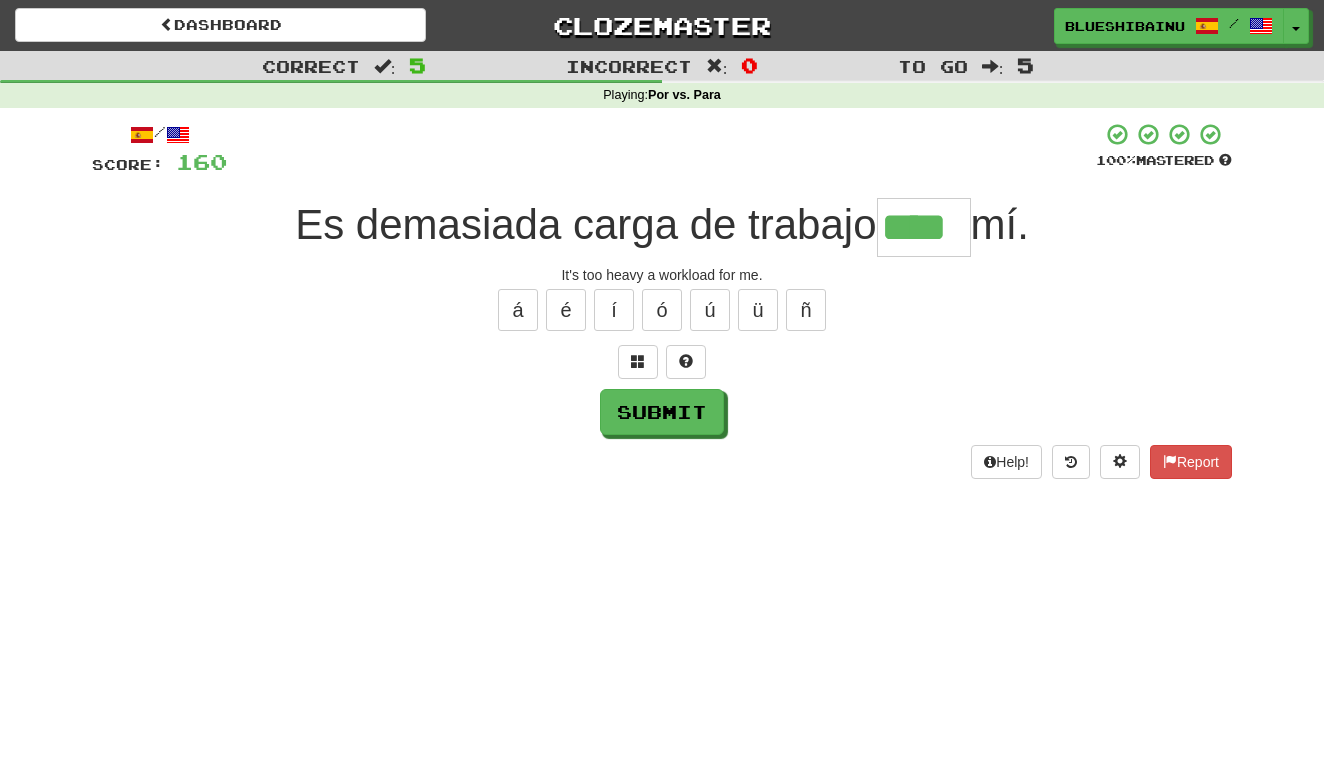 type on "****" 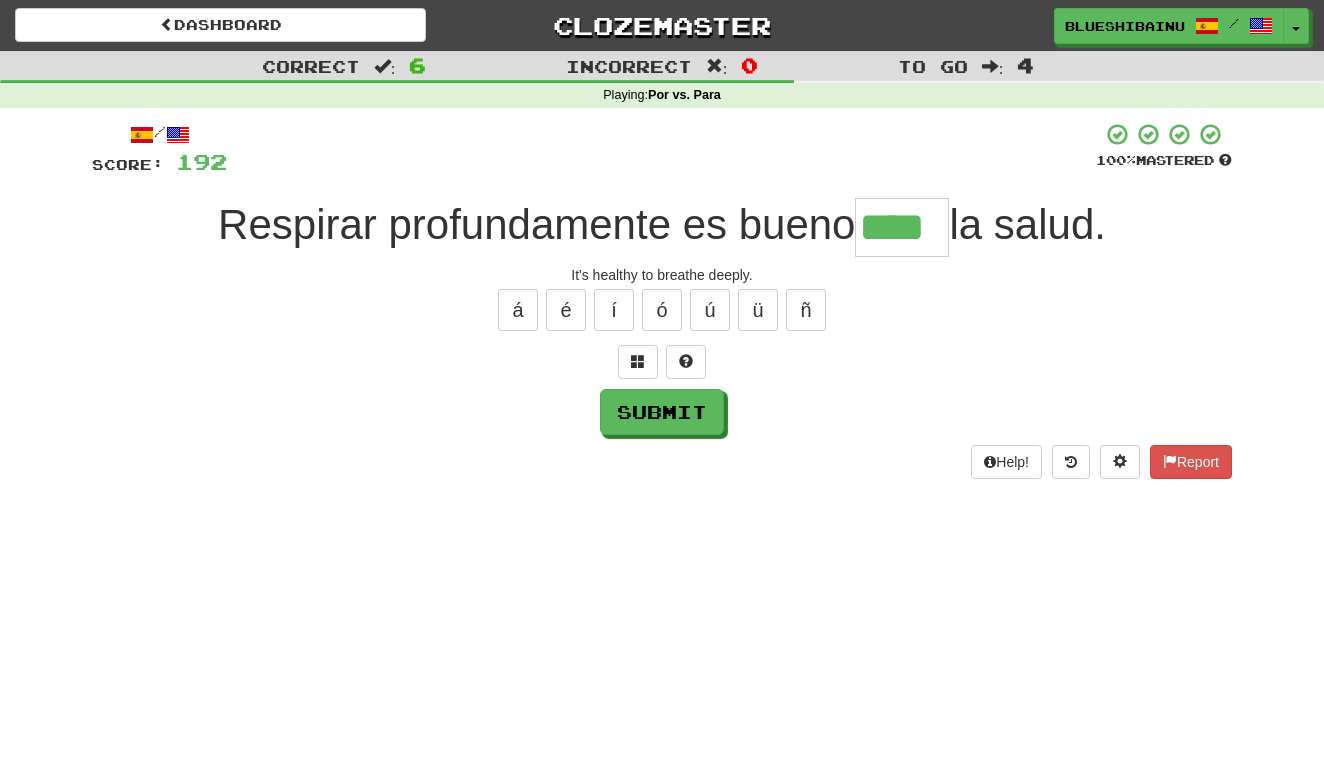 type on "****" 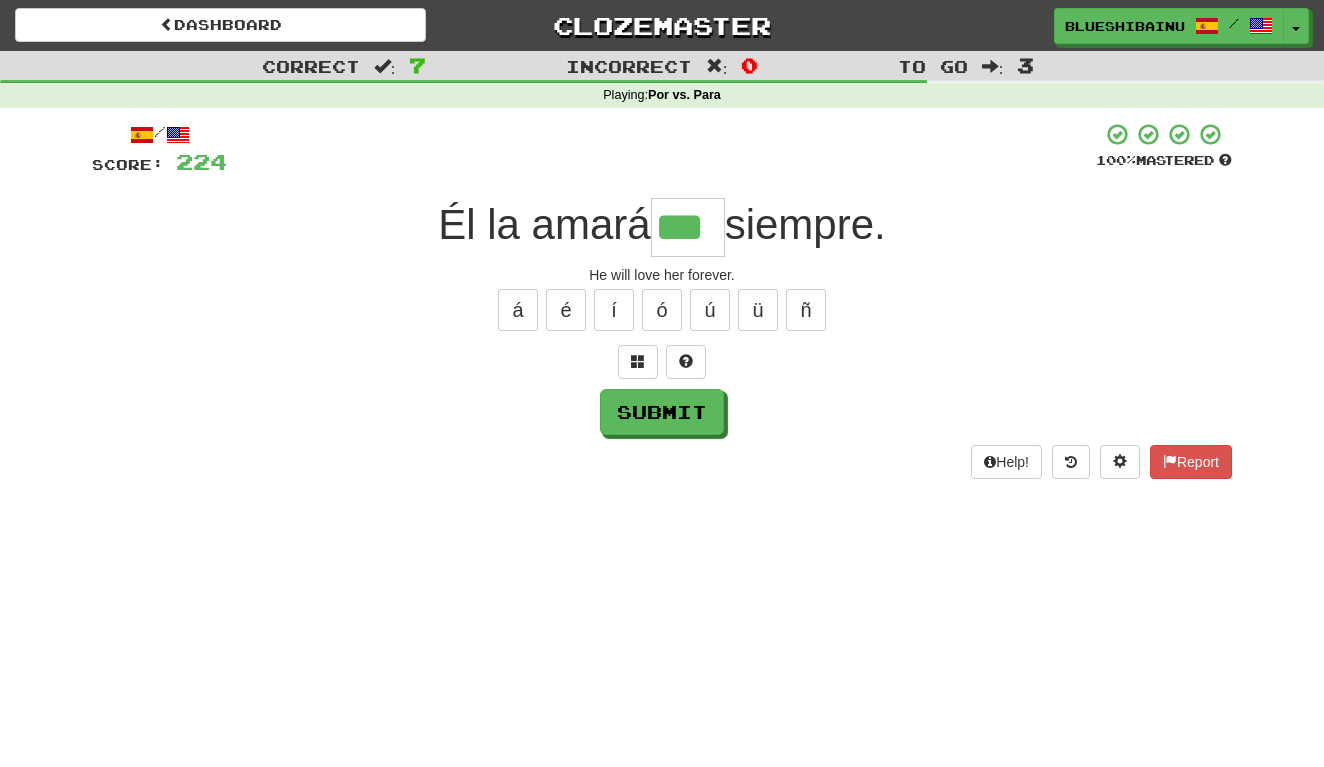 type on "***" 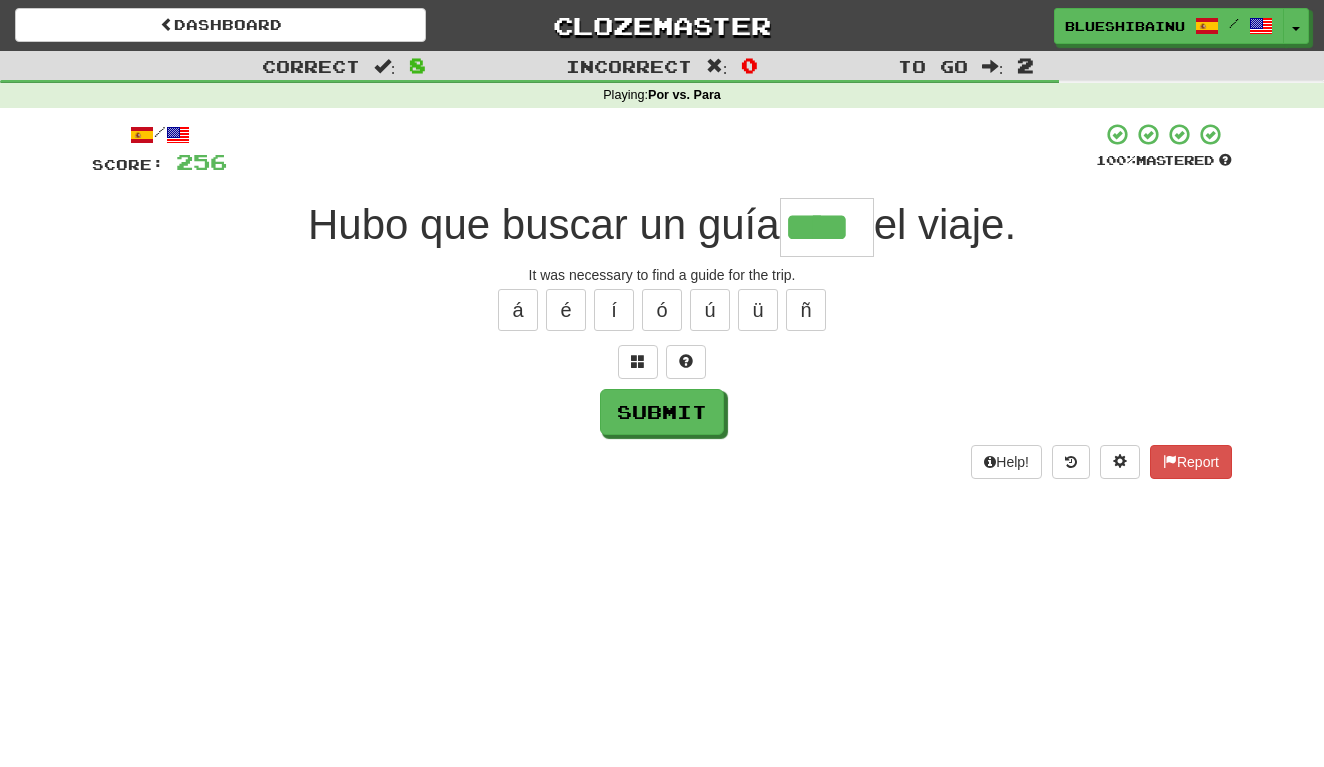type on "****" 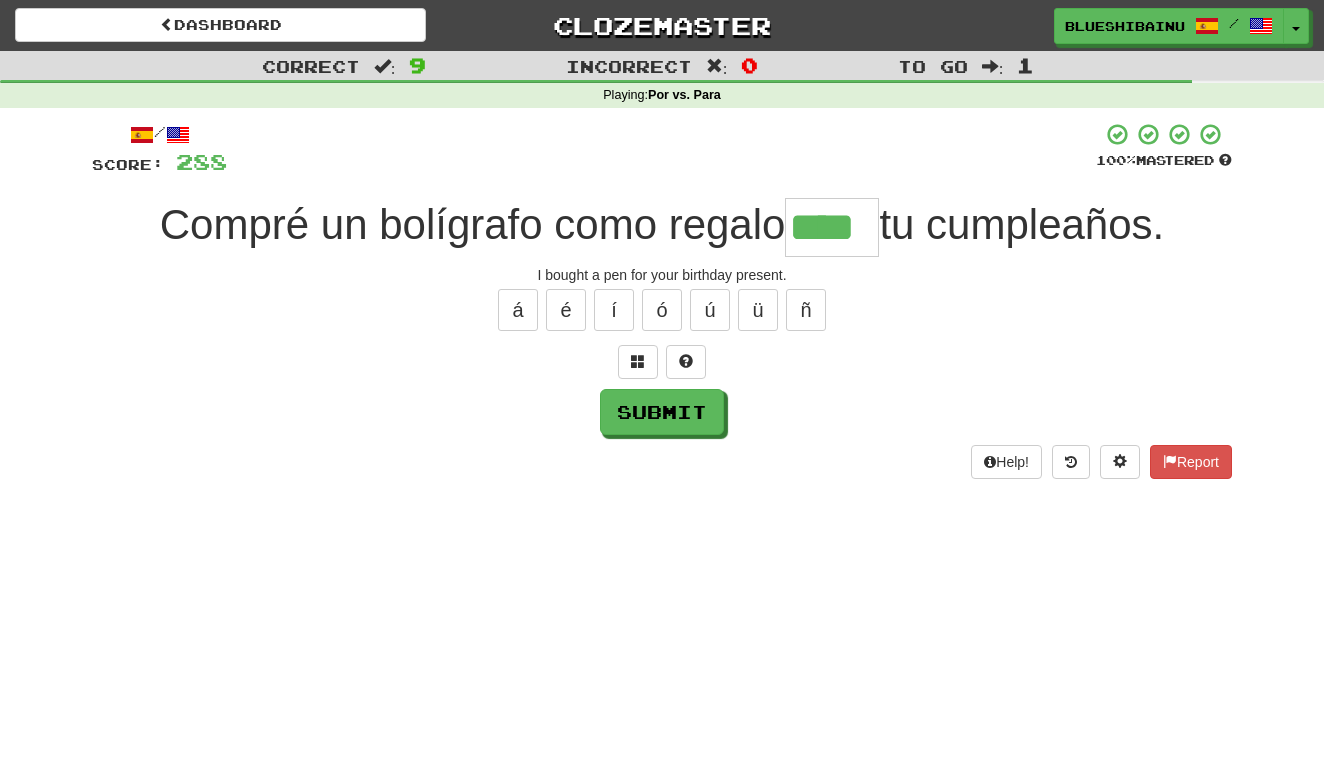 type on "****" 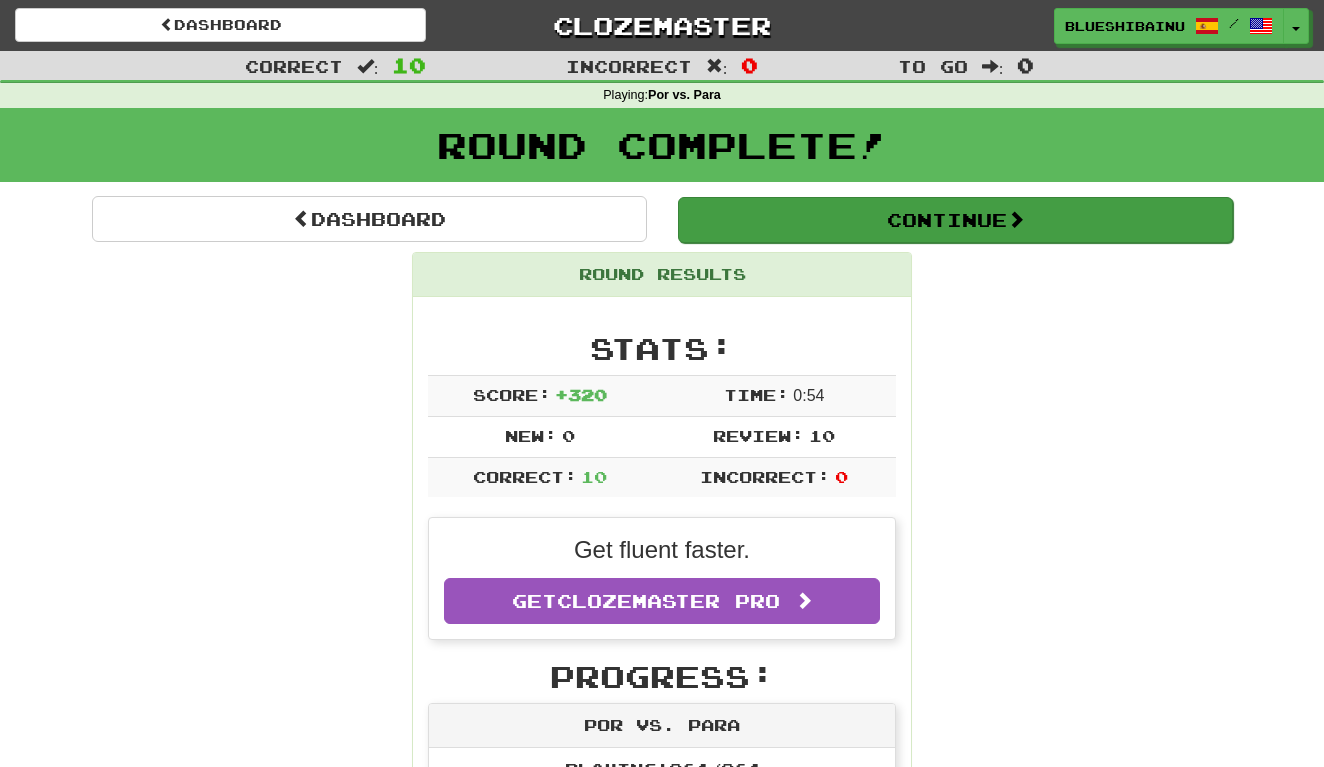click on "Continue" at bounding box center [955, 220] 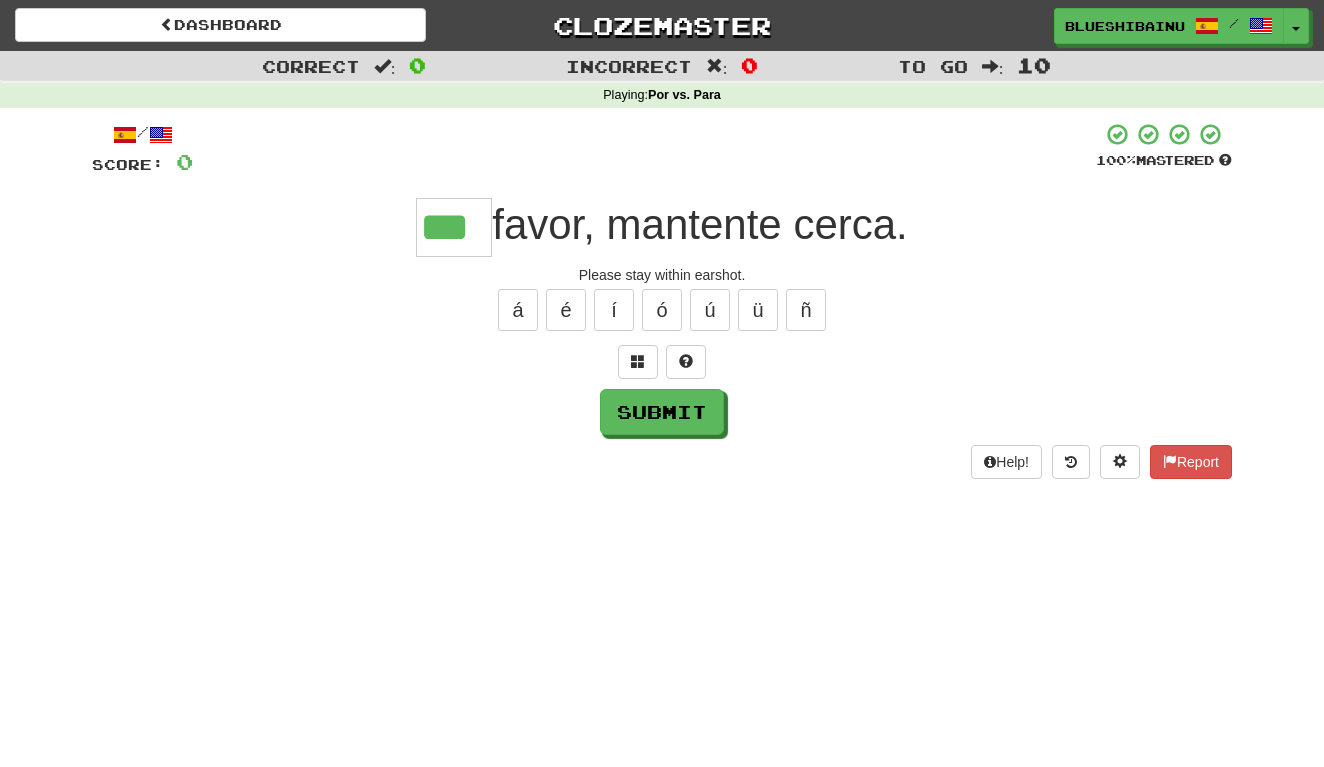 type on "***" 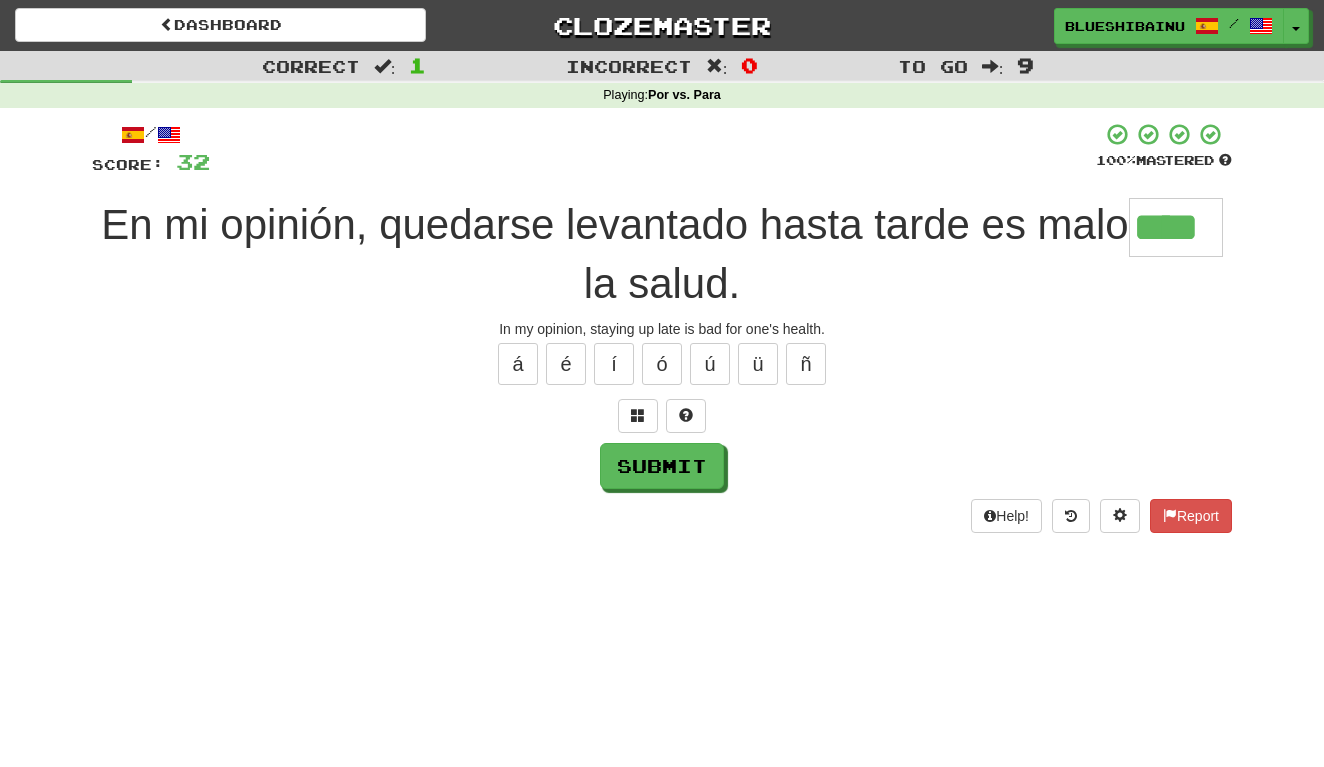 type on "****" 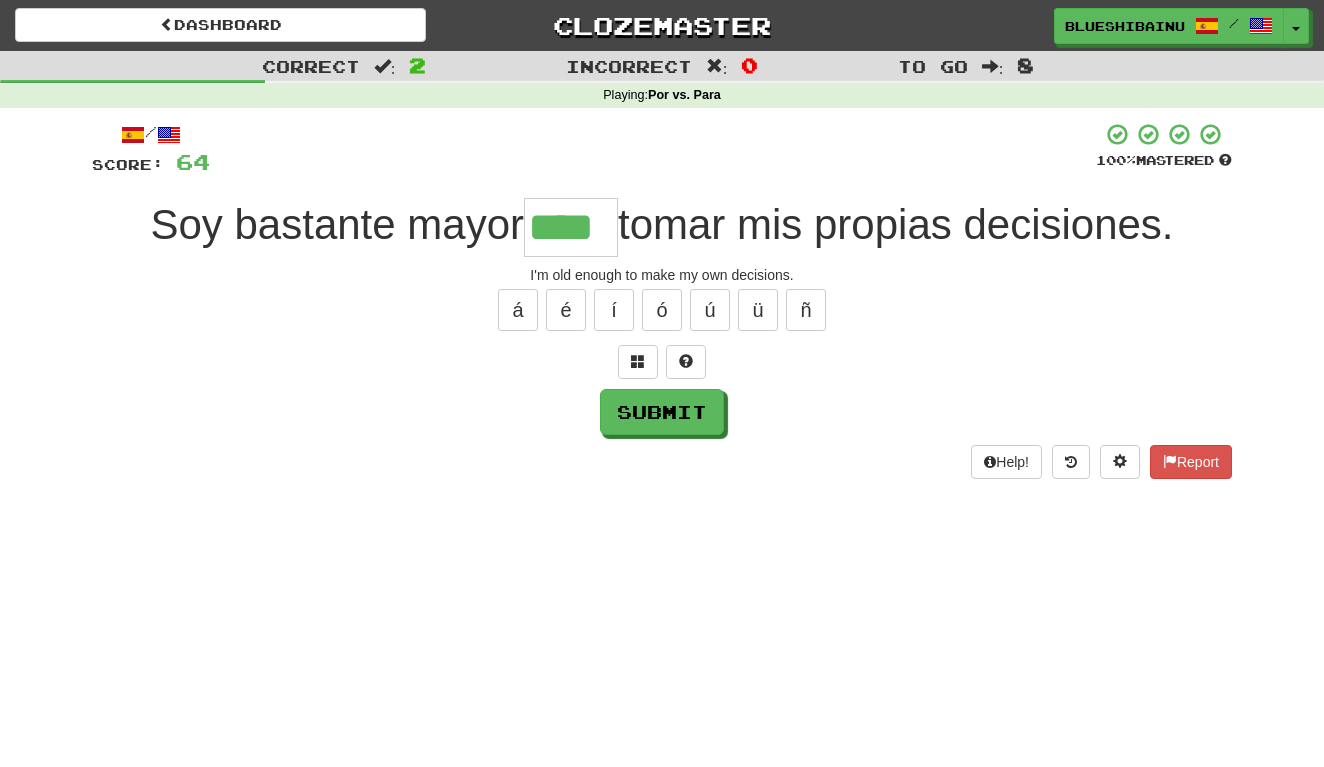 type on "****" 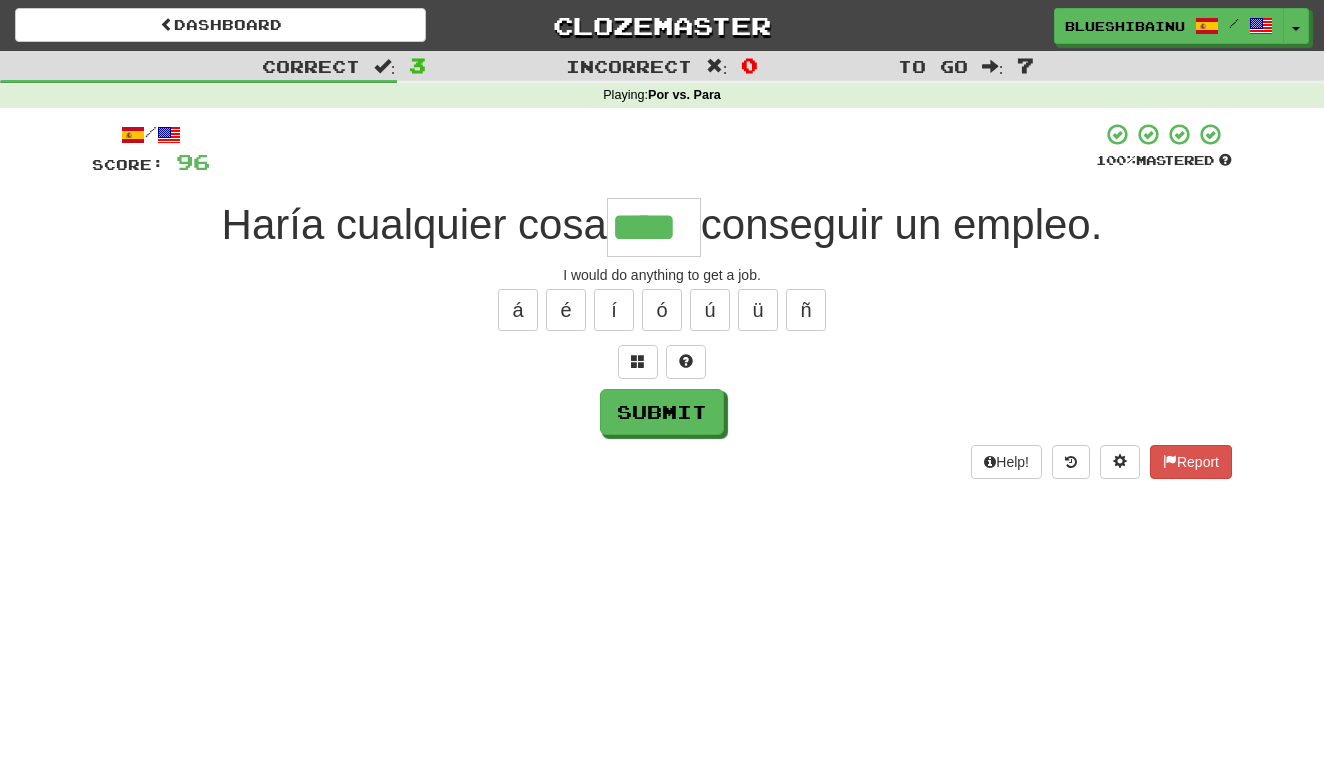 type on "****" 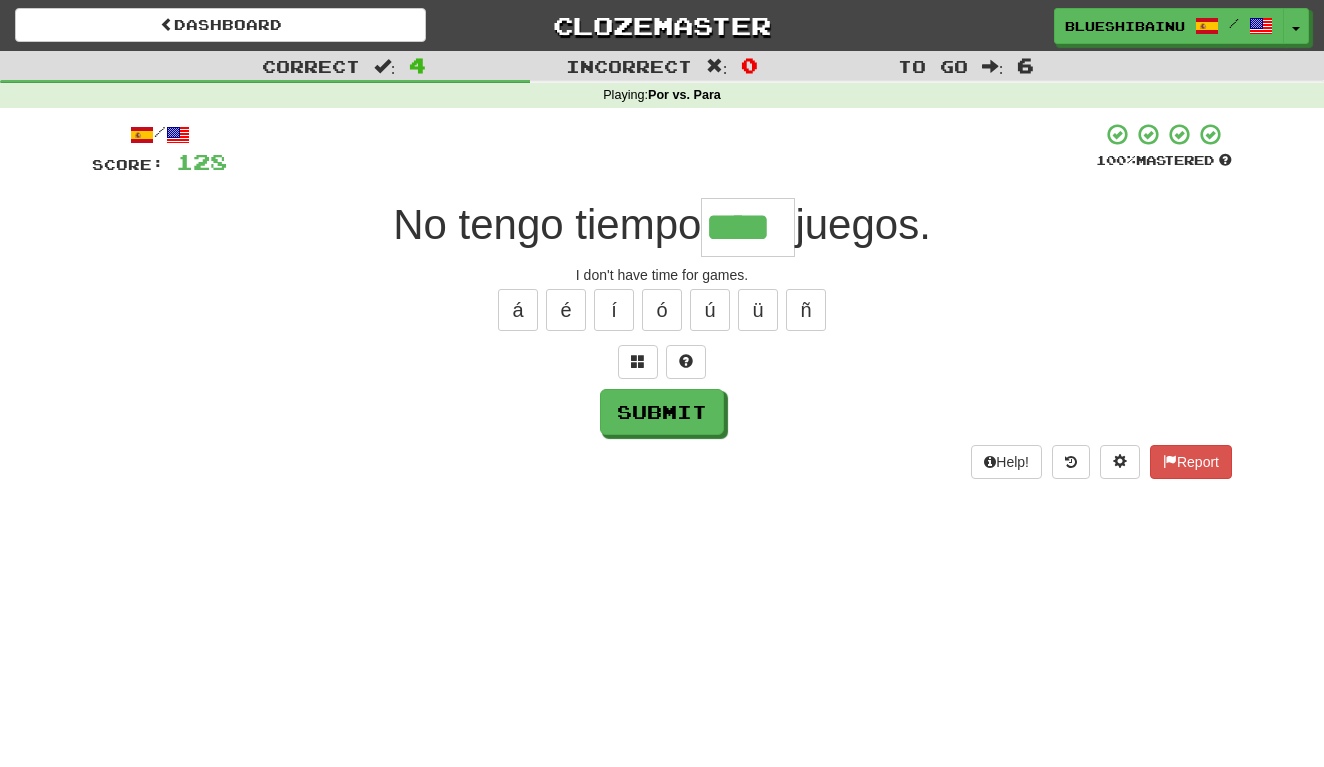 type on "****" 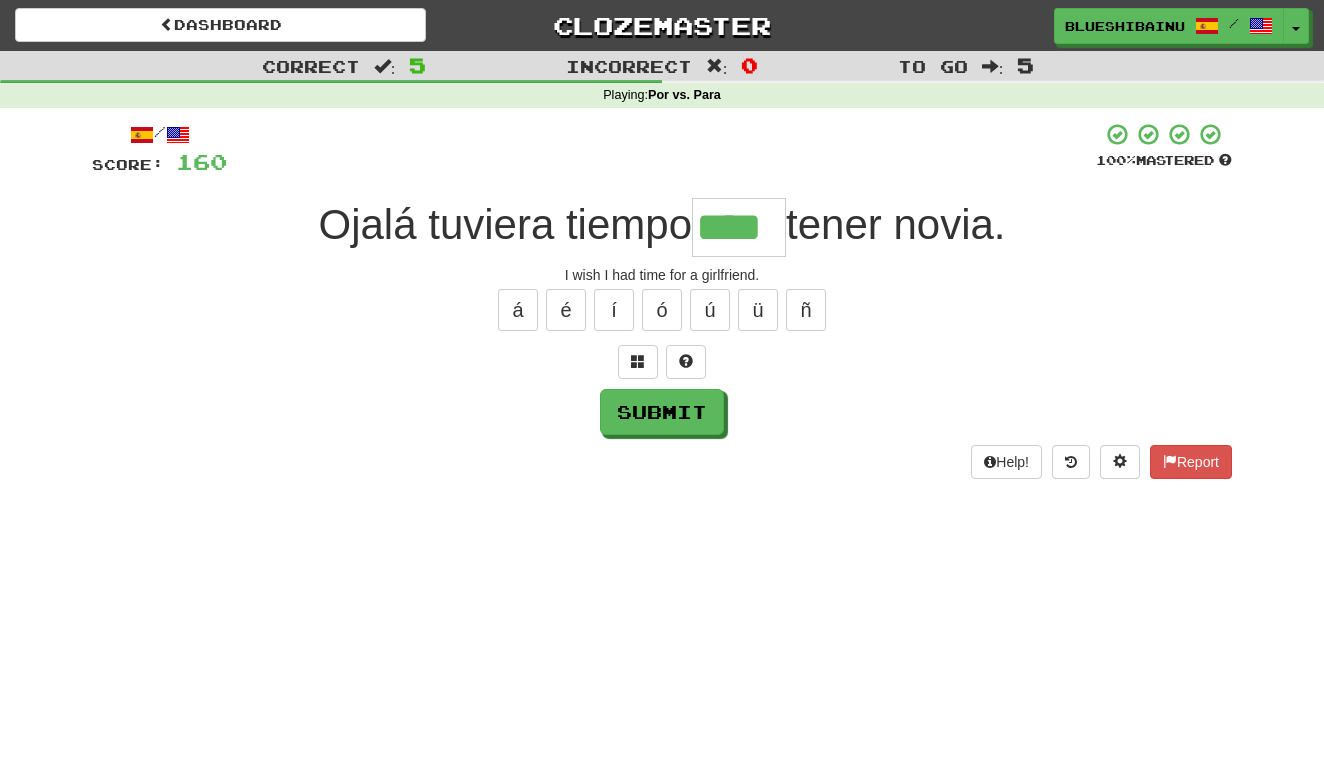 type on "****" 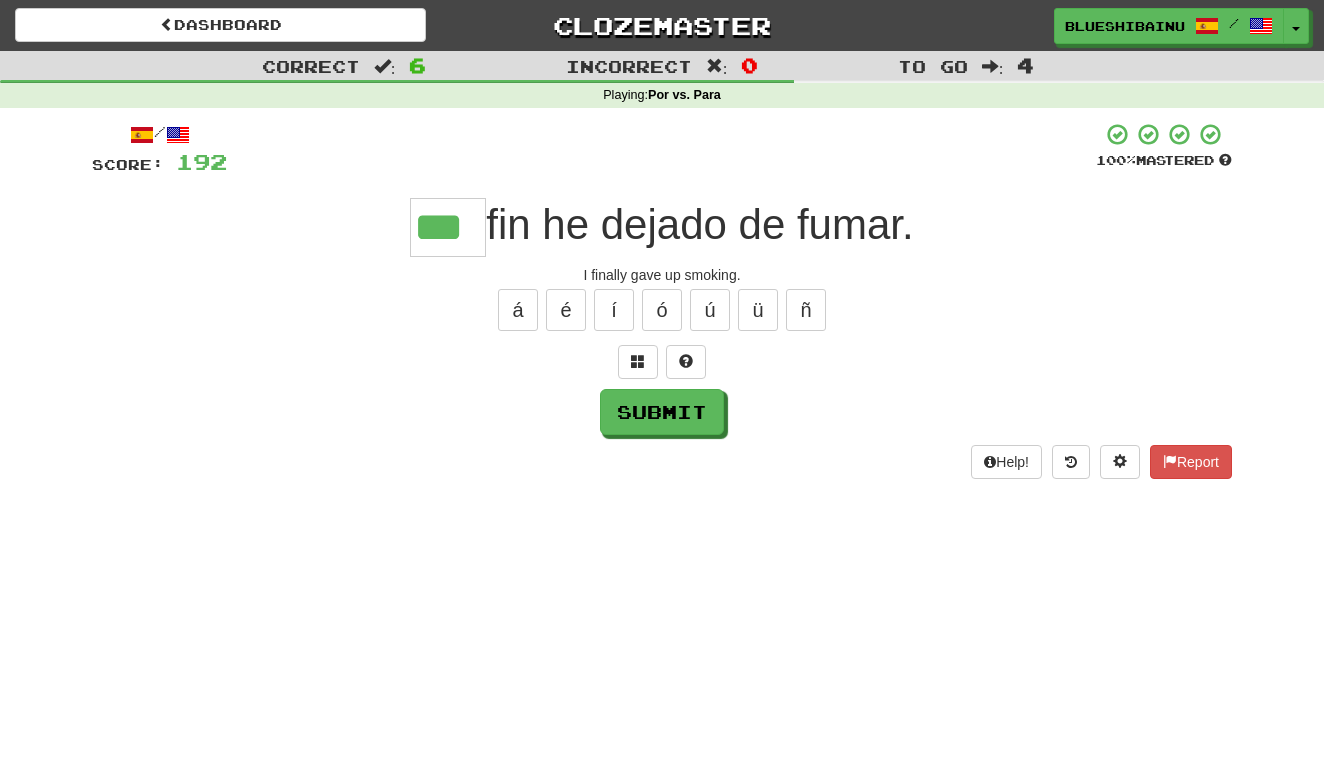 type on "***" 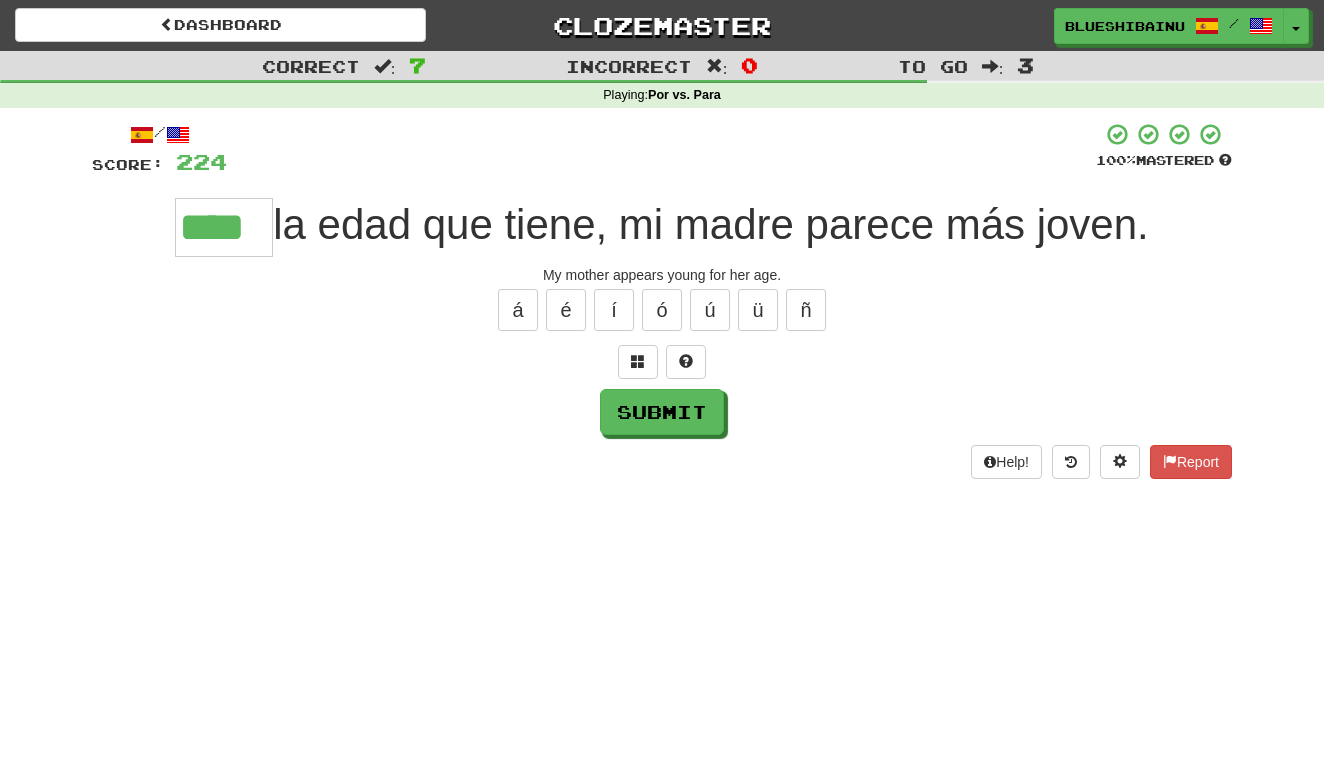 type on "****" 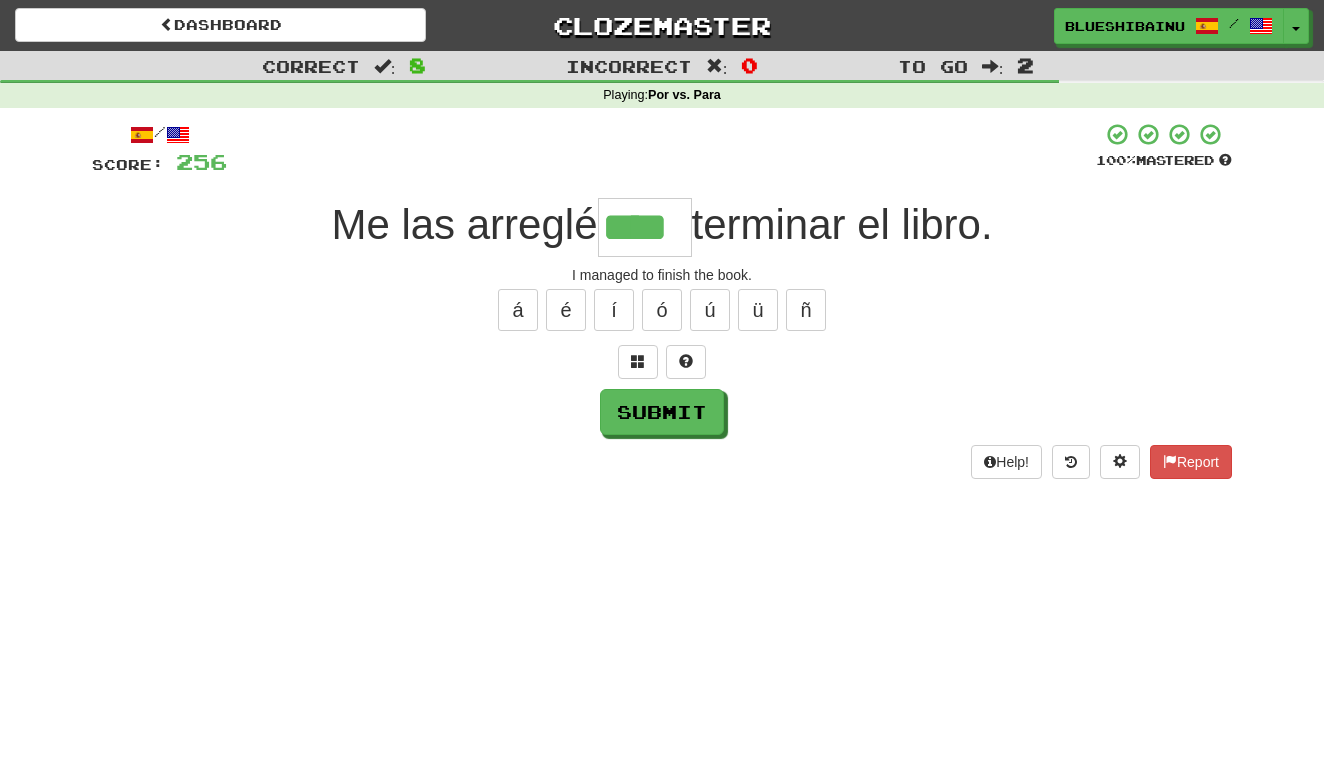 type on "****" 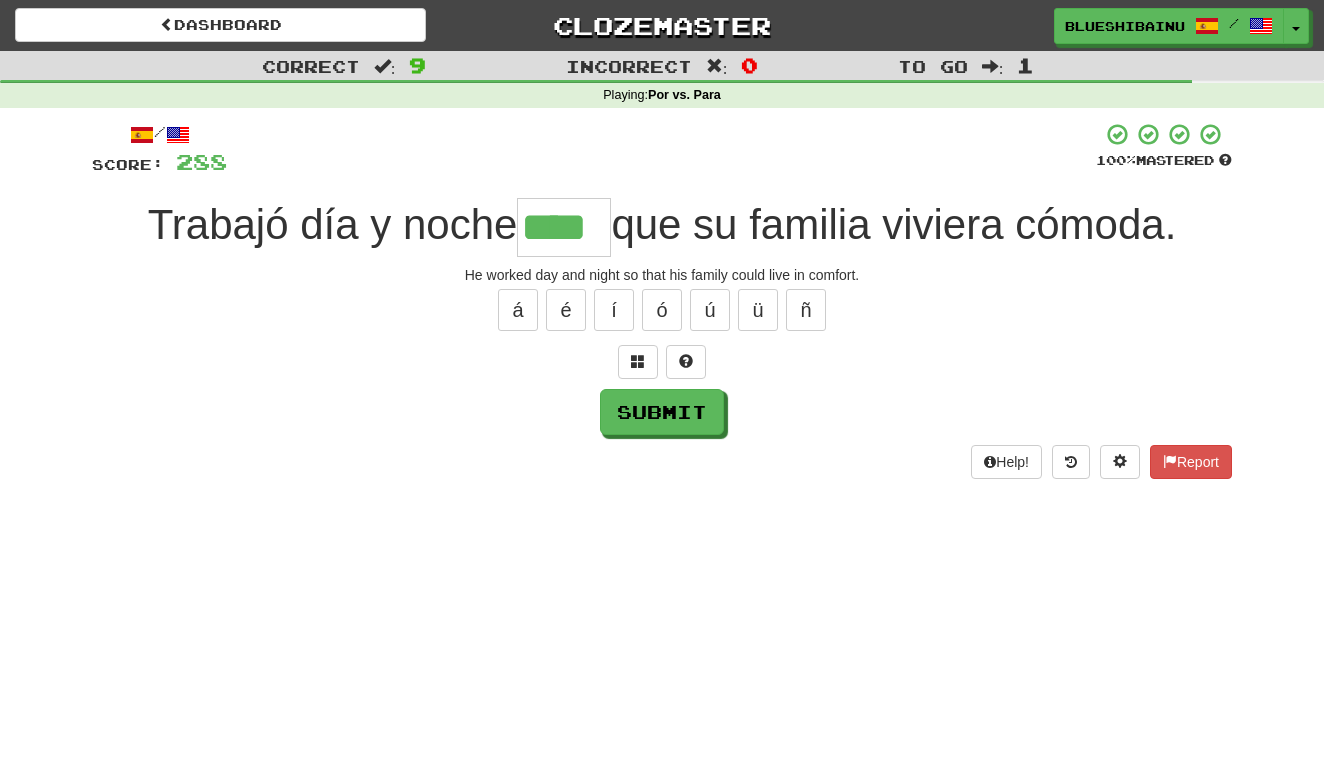 type on "****" 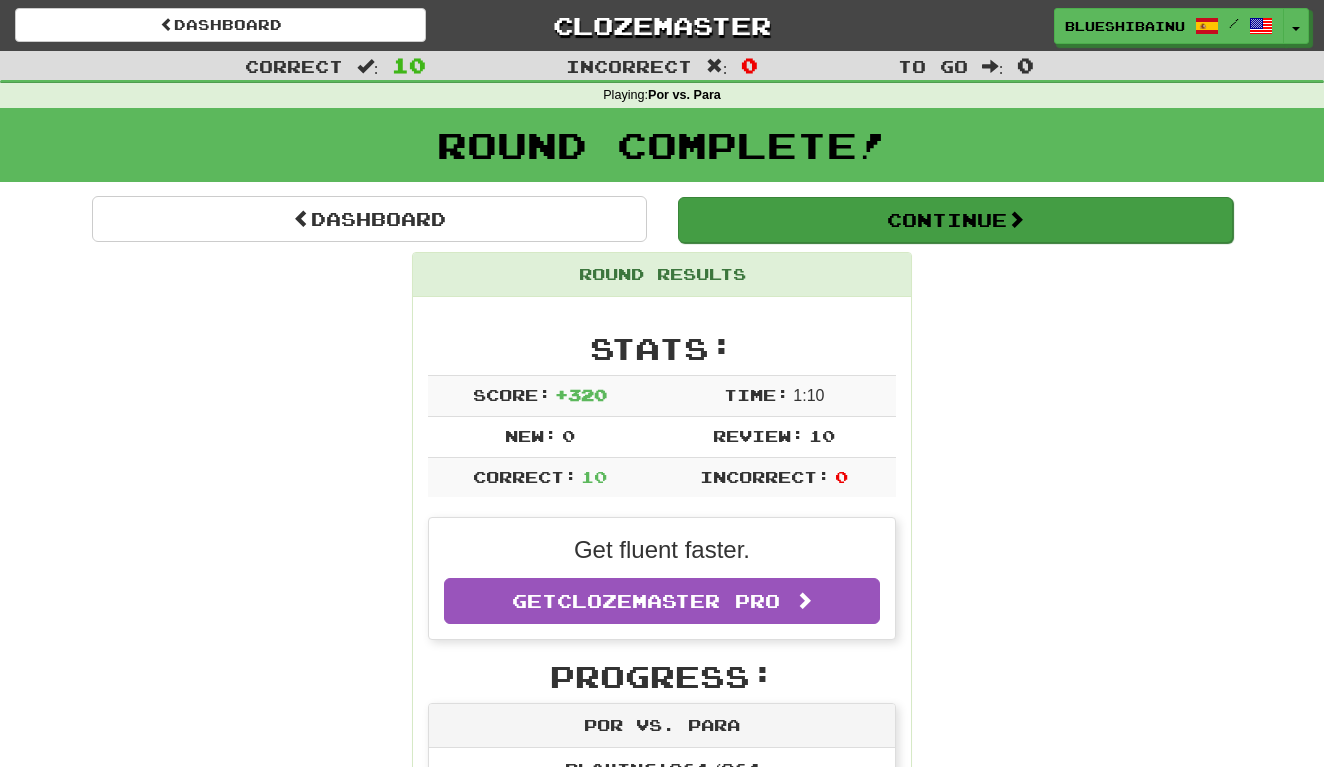 click on "Continue" at bounding box center [955, 220] 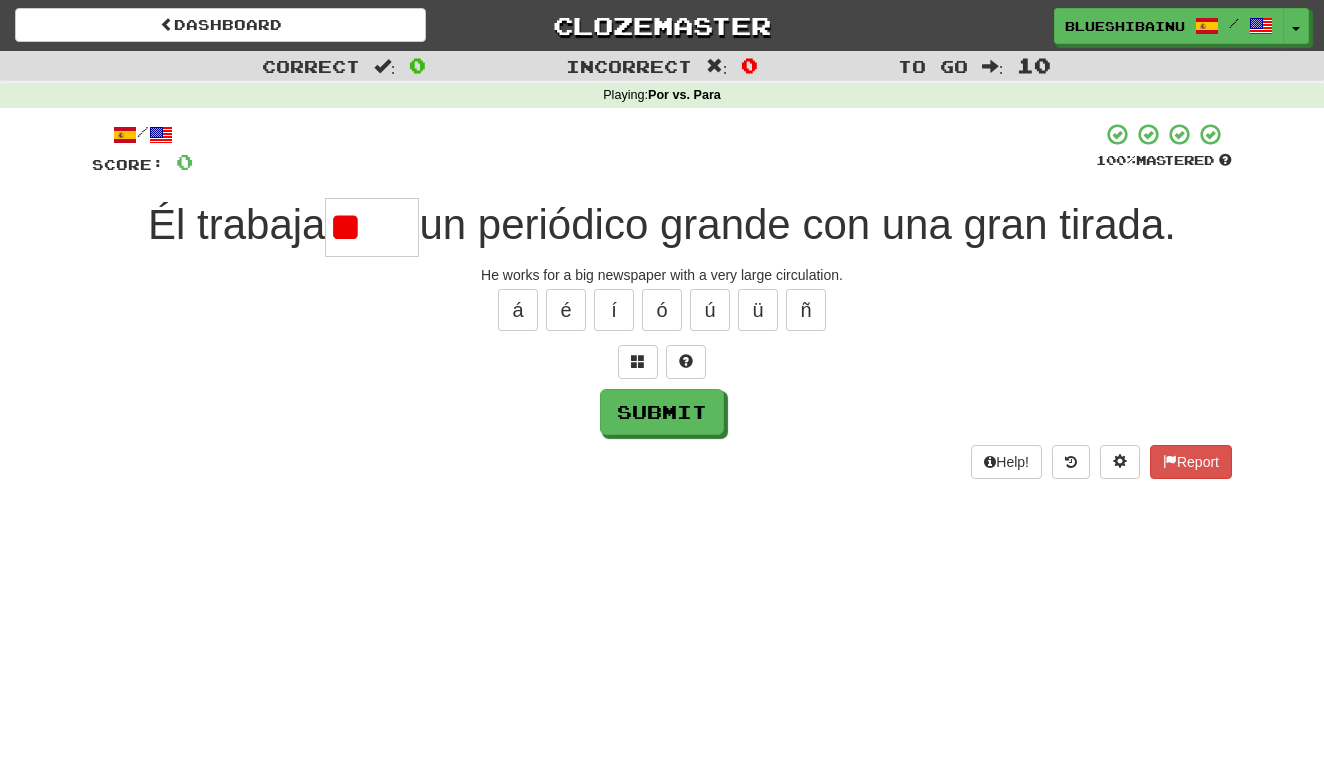 type on "*" 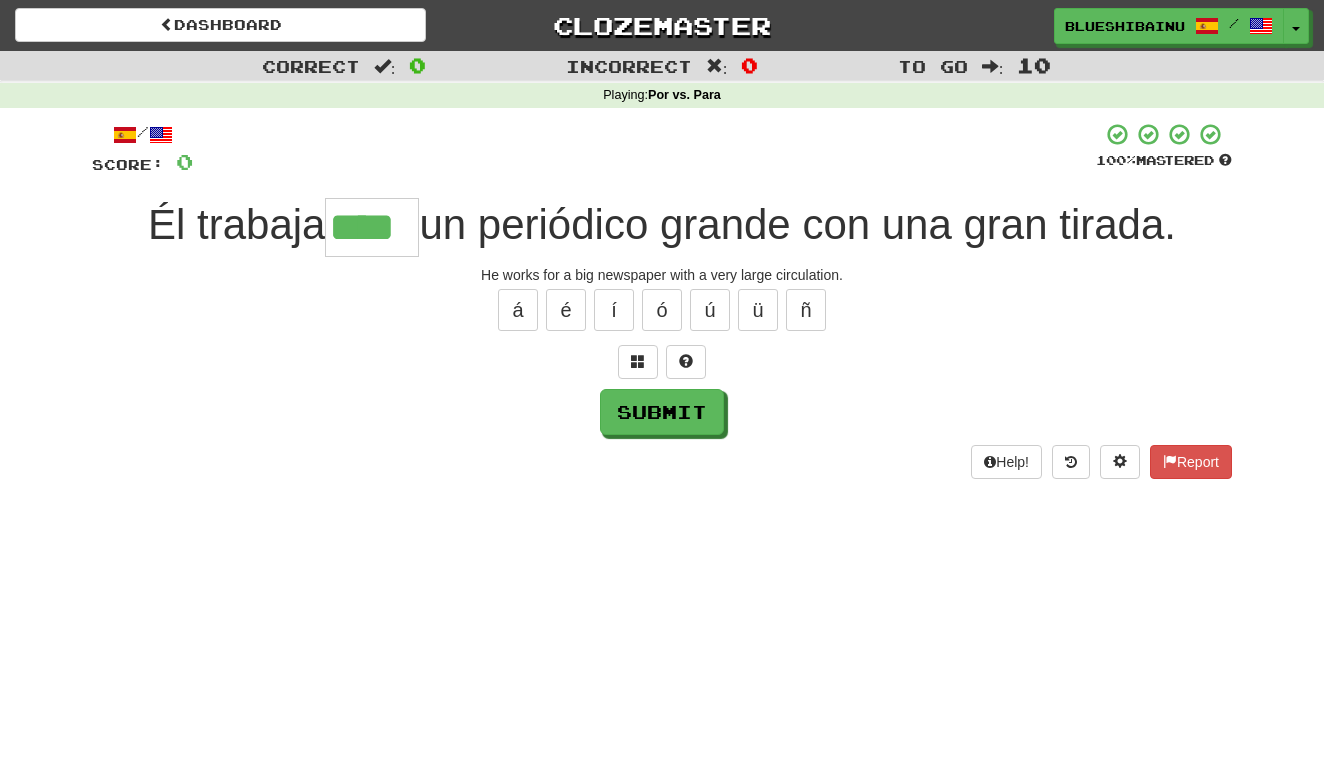 type on "****" 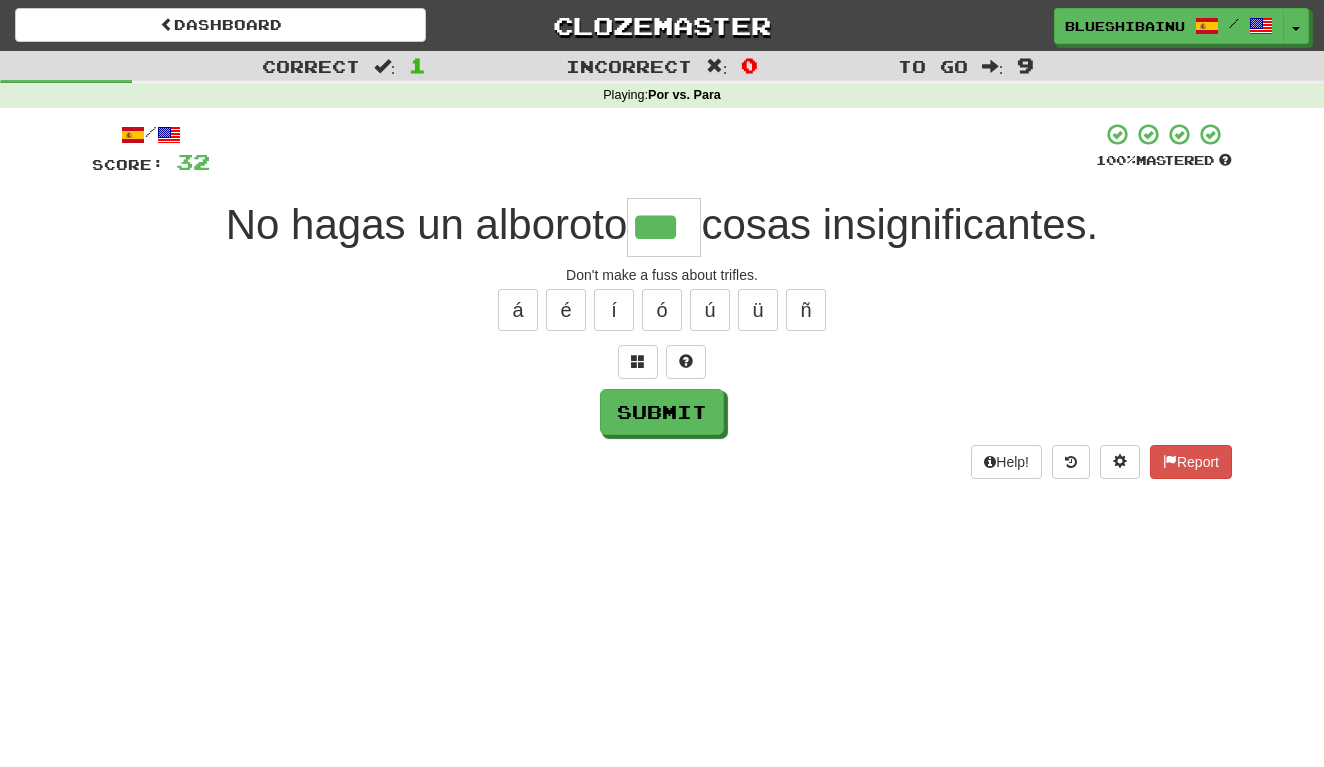 type on "***" 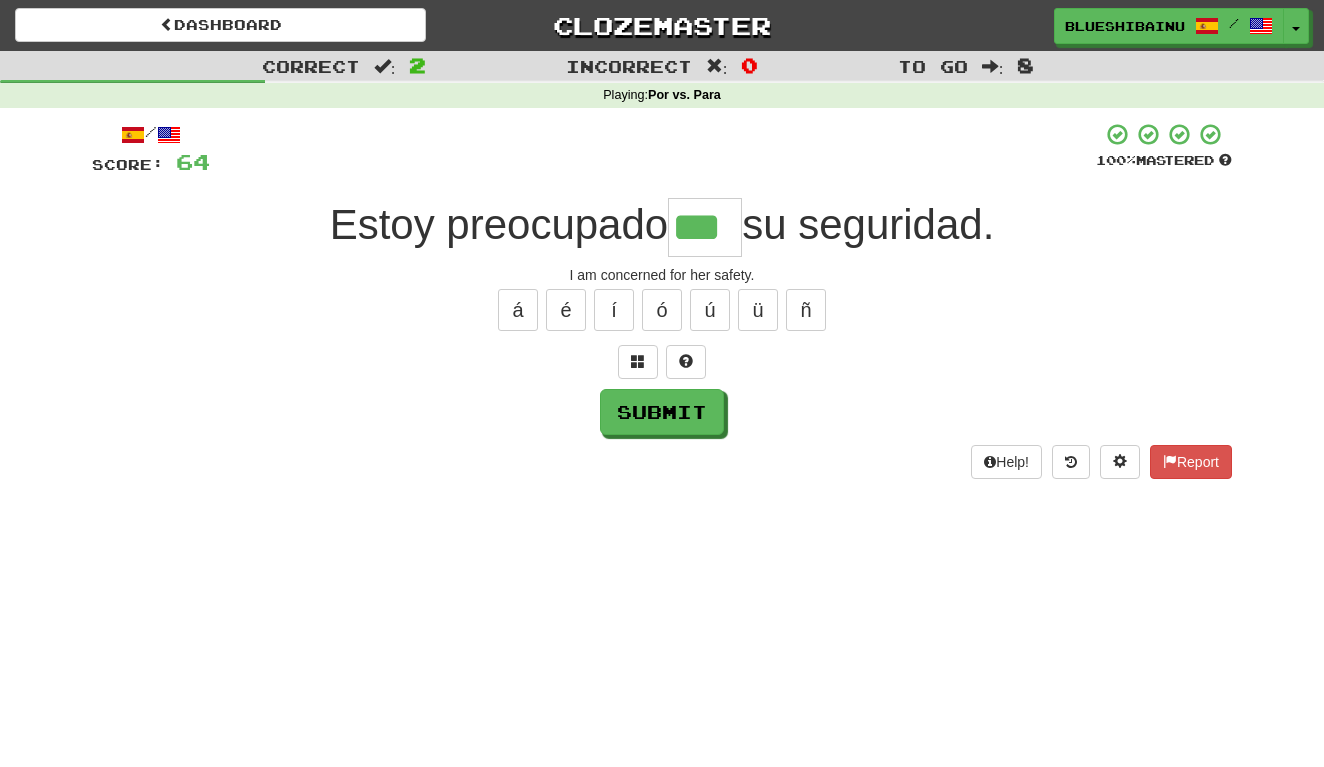 type on "***" 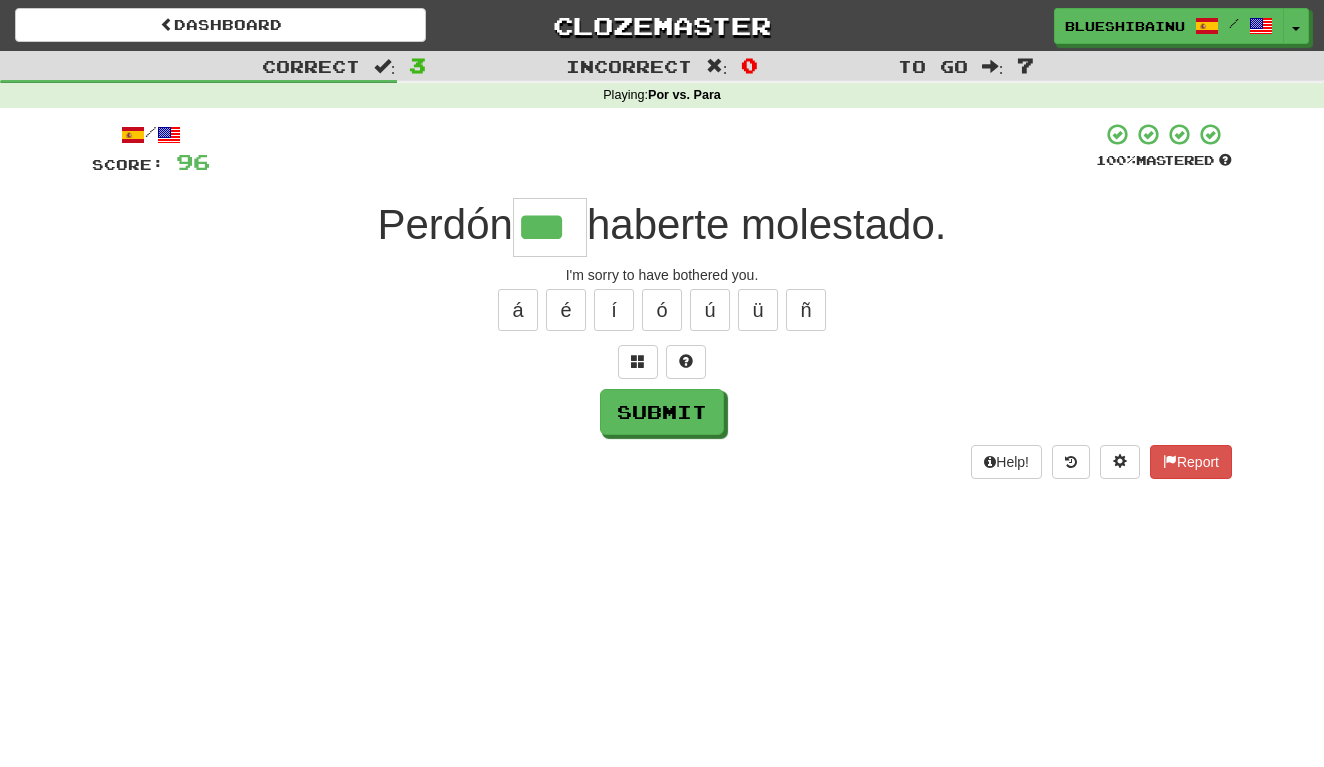 type on "***" 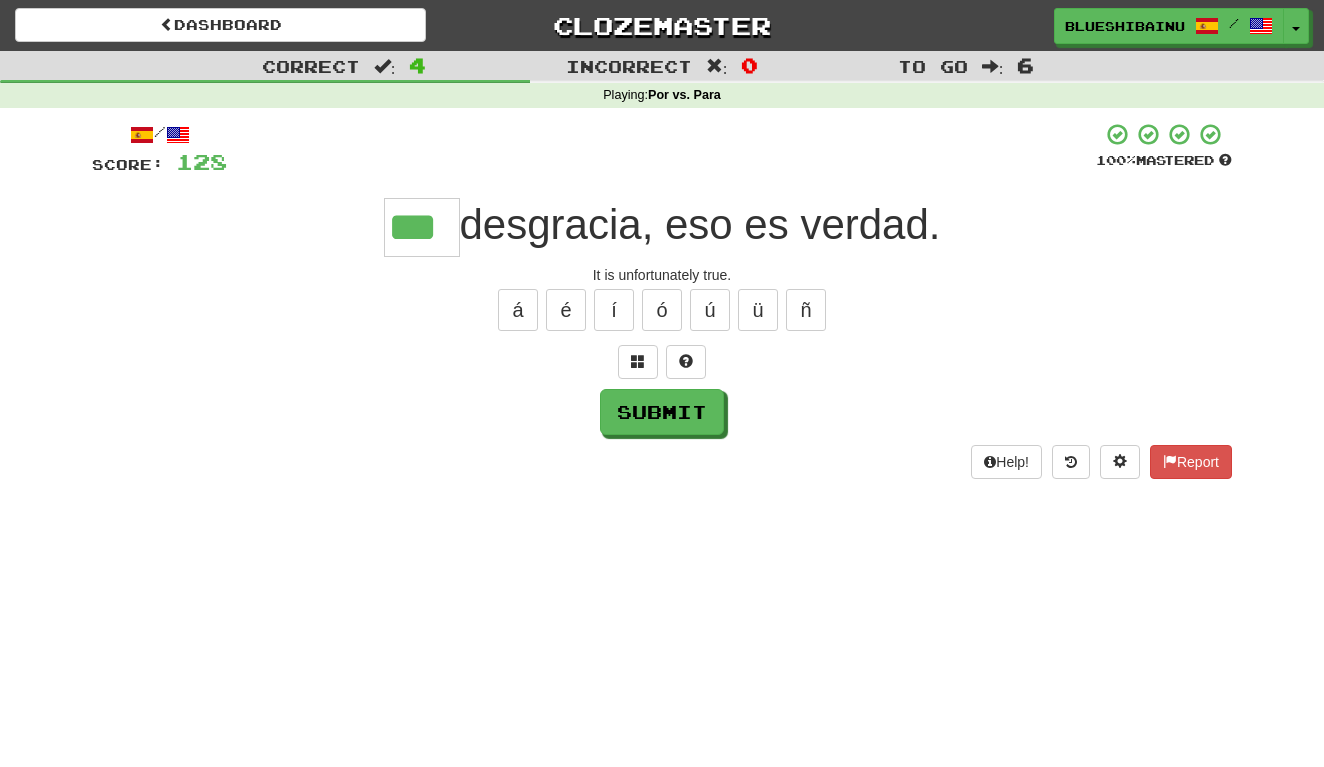 type on "***" 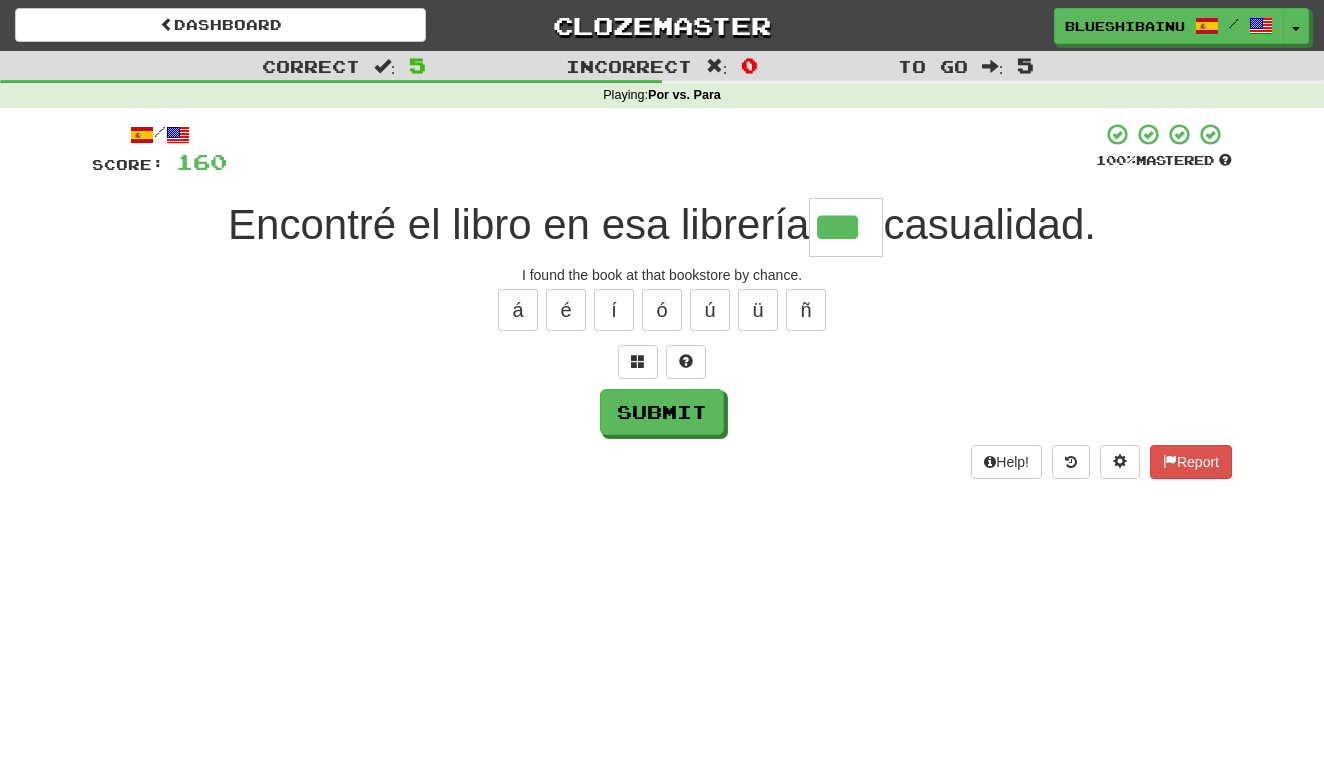 type on "***" 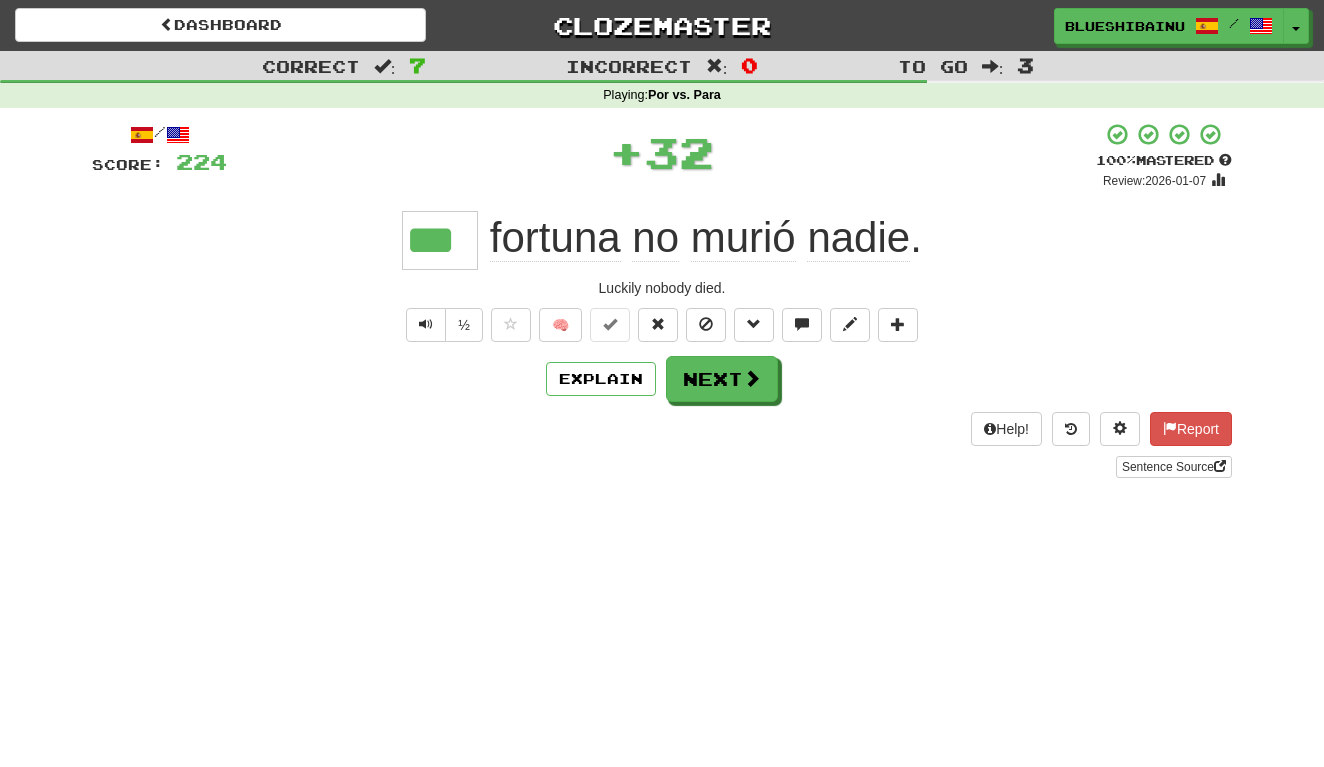 type on "***" 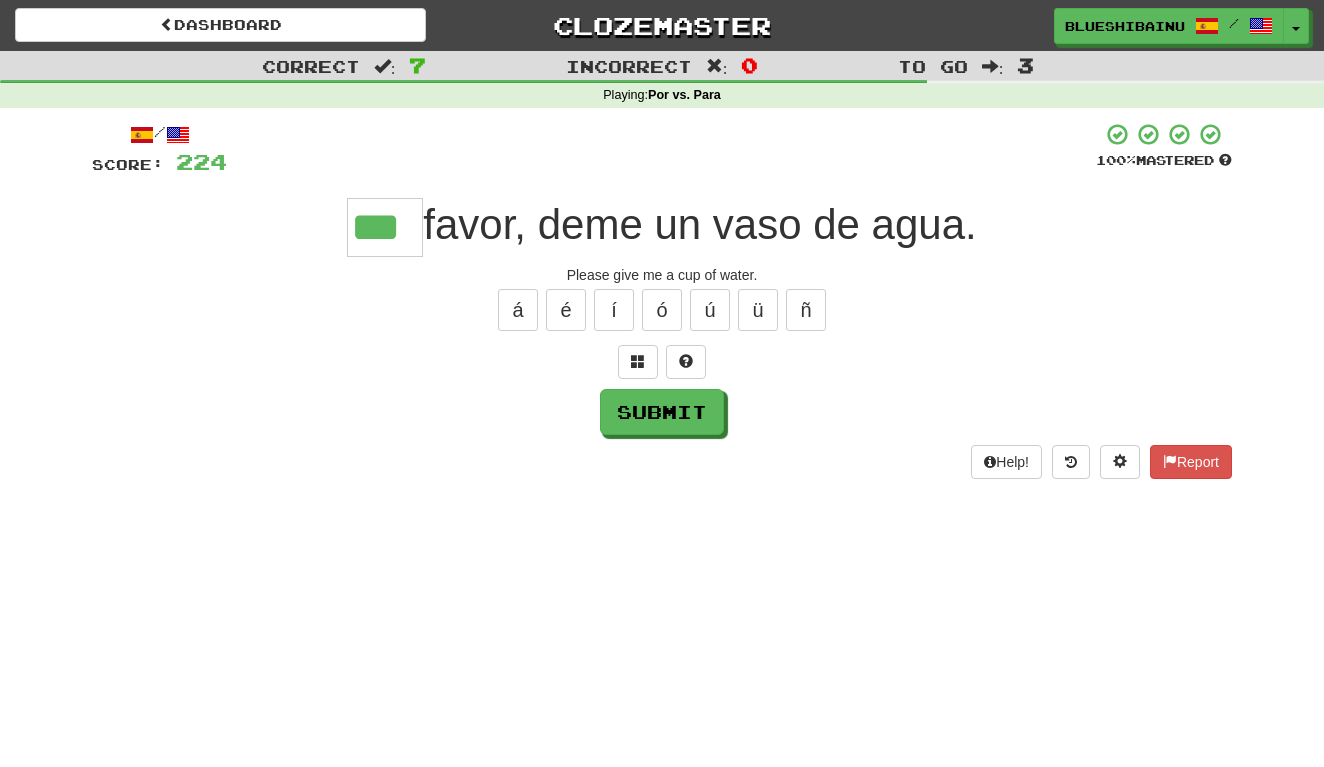 type on "***" 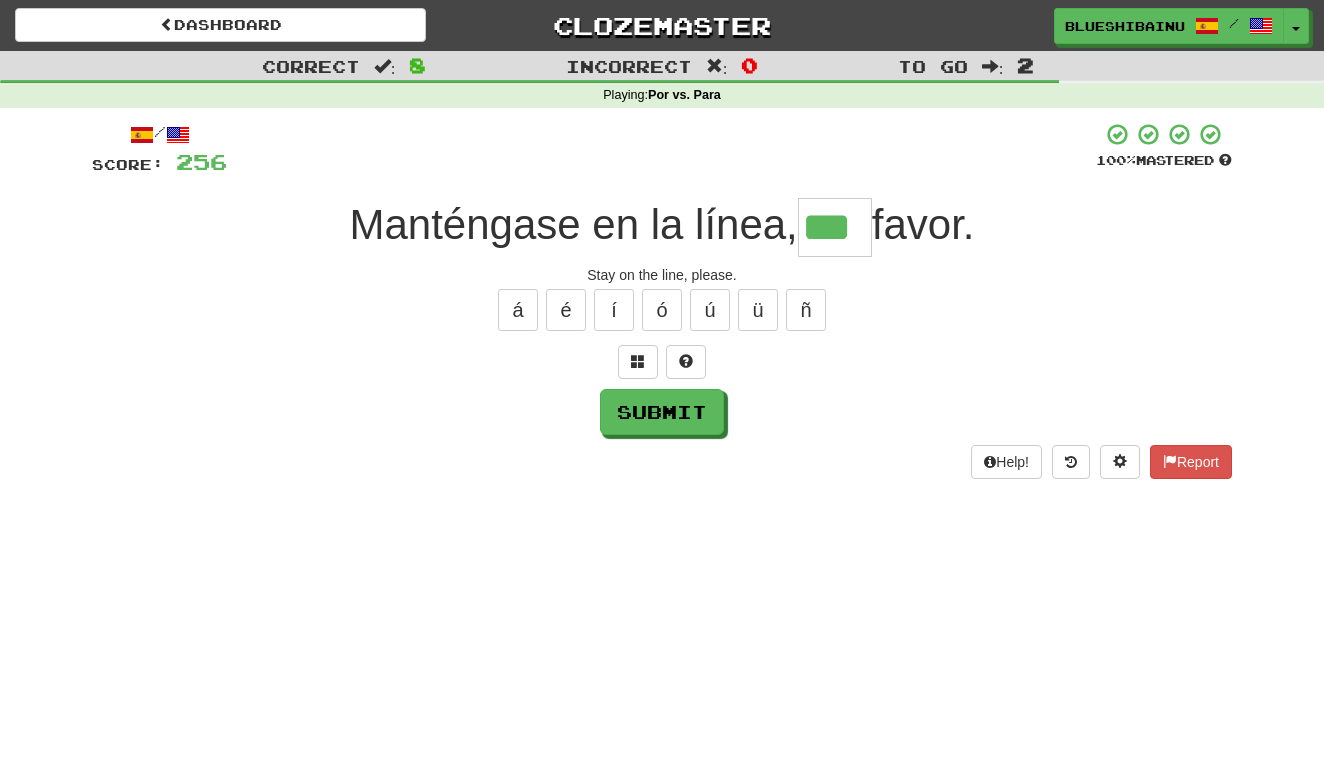 type on "***" 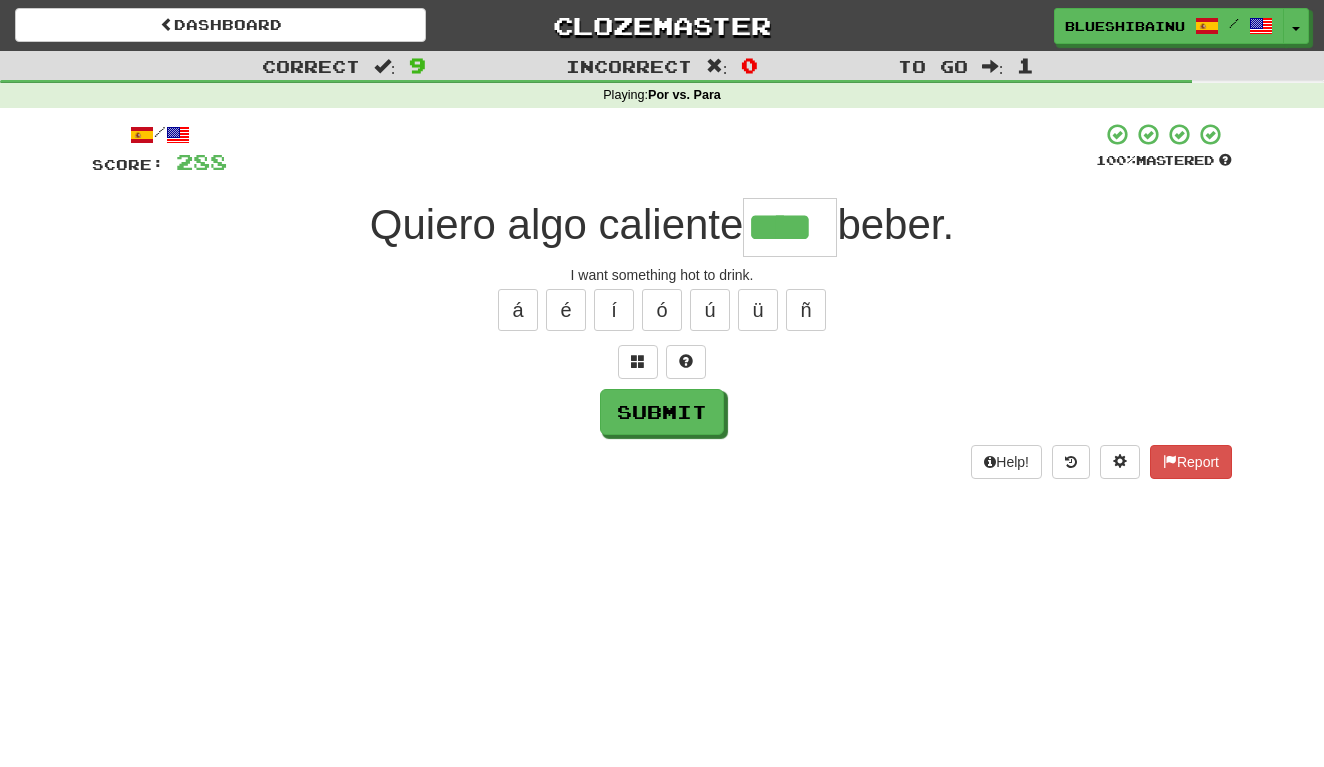 type on "****" 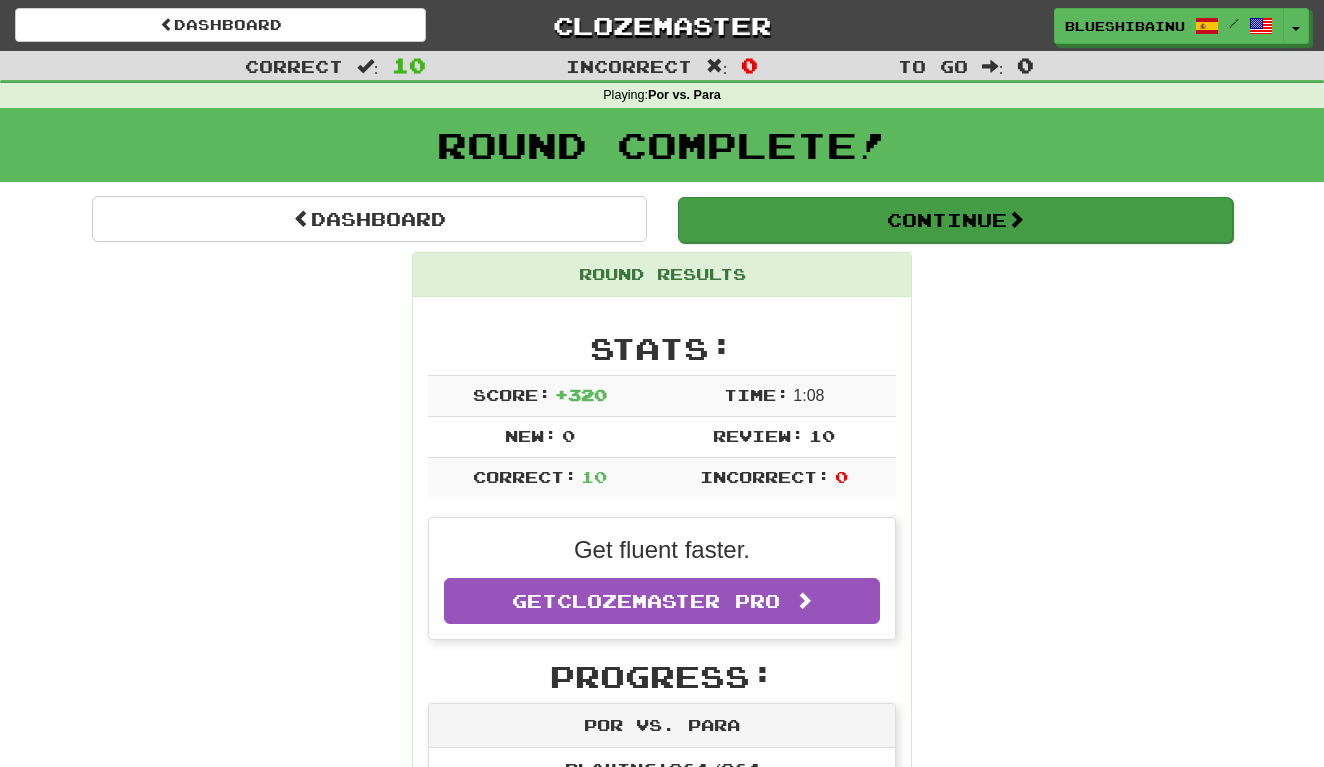 click on "Continue" at bounding box center (955, 220) 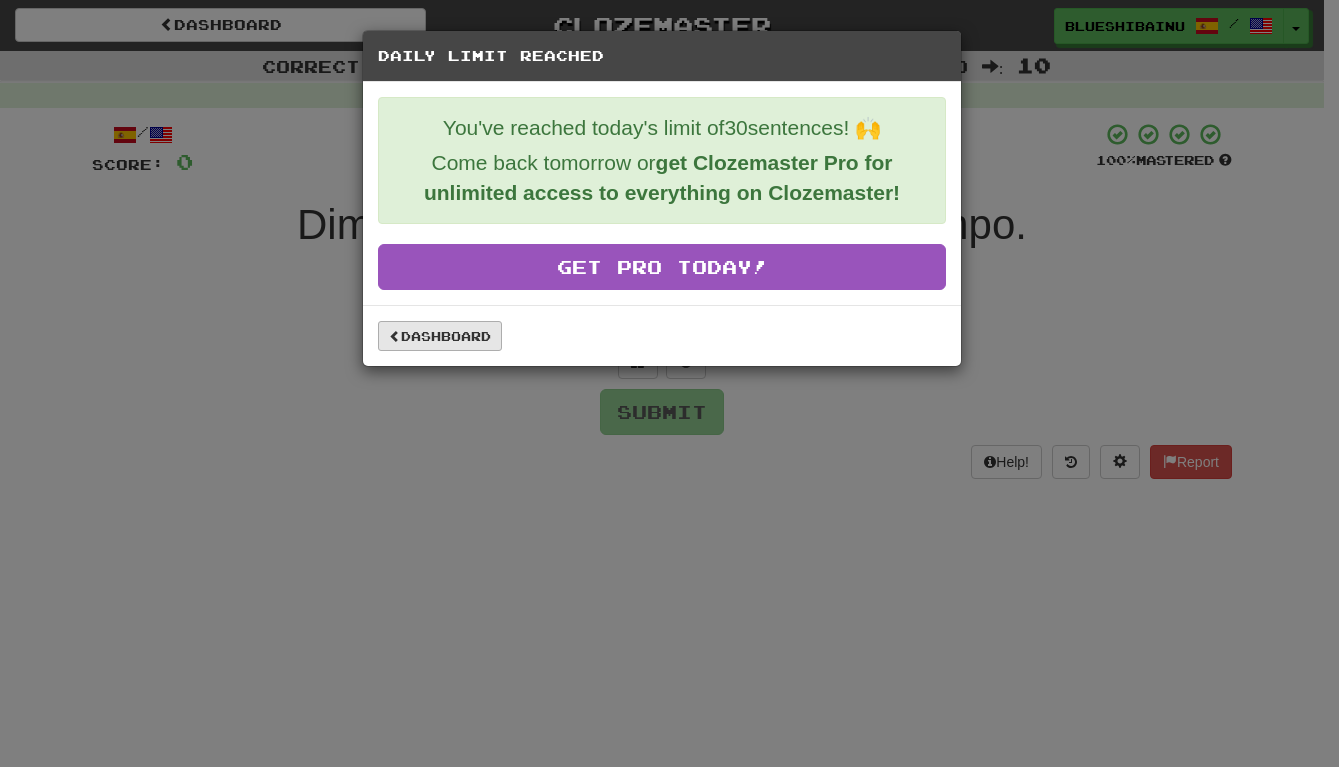 click on "Dashboard" at bounding box center (440, 336) 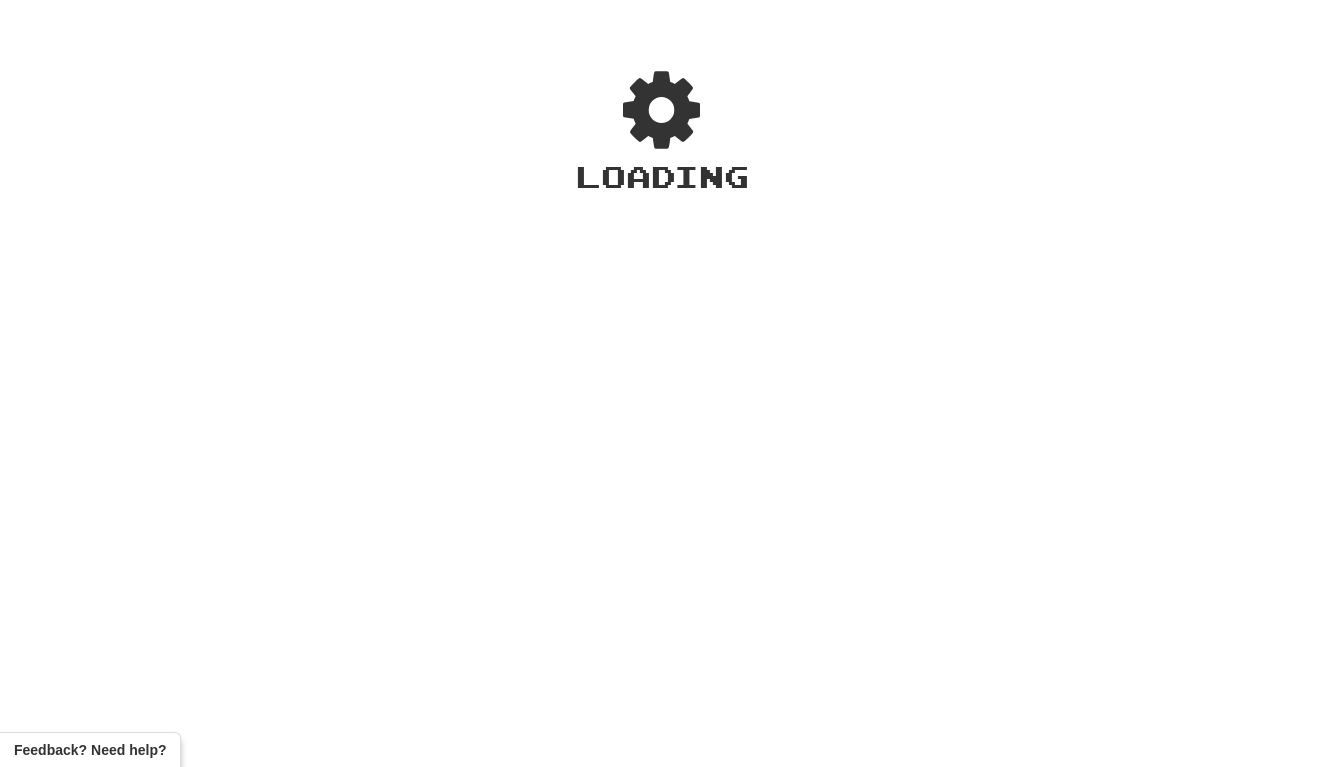 scroll, scrollTop: 0, scrollLeft: 0, axis: both 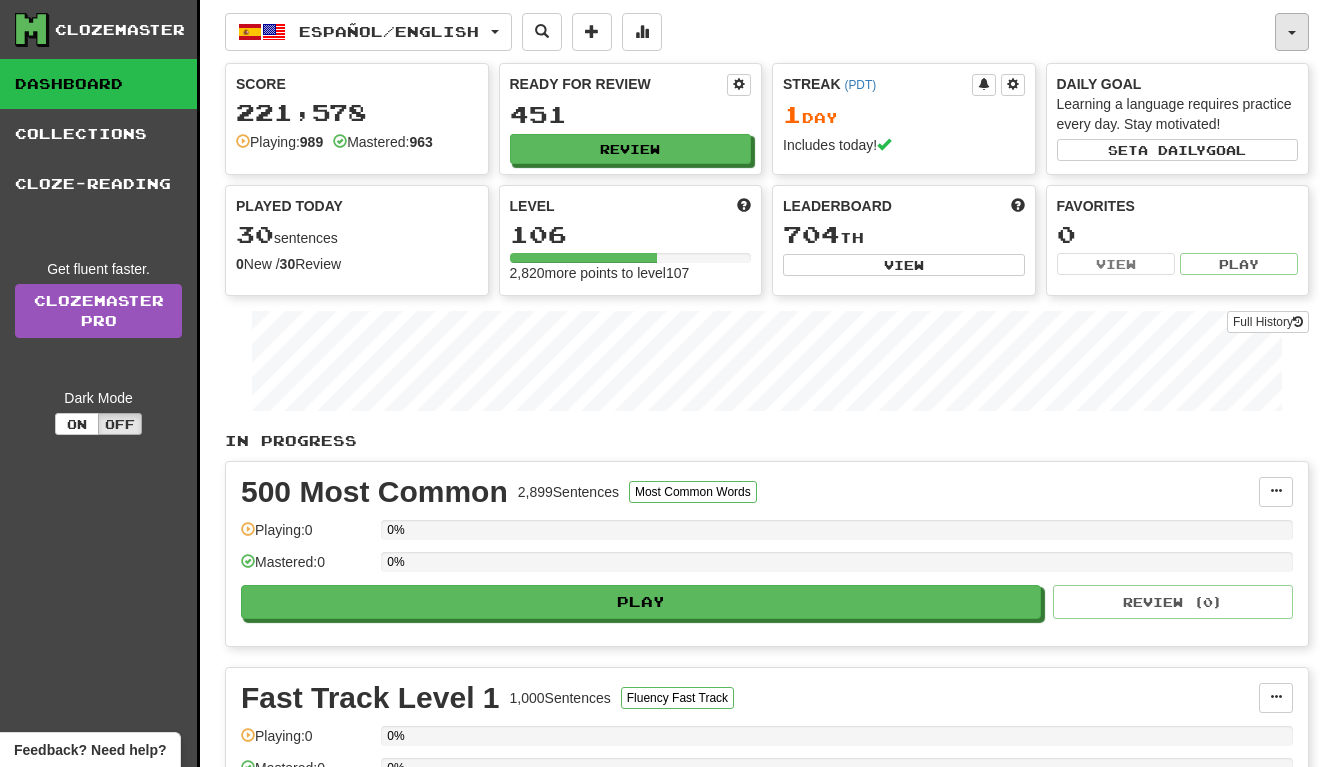 click at bounding box center (1292, 33) 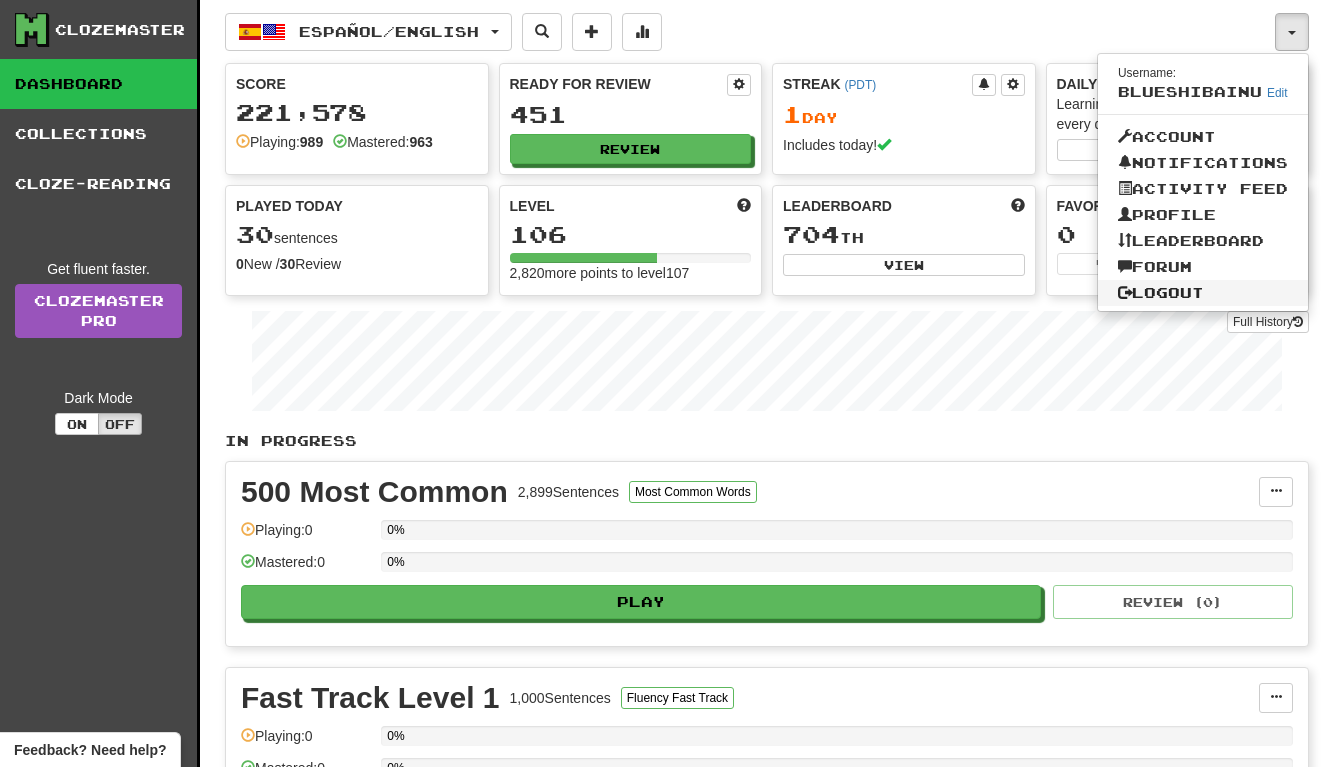 click on "Logout" at bounding box center [1203, 293] 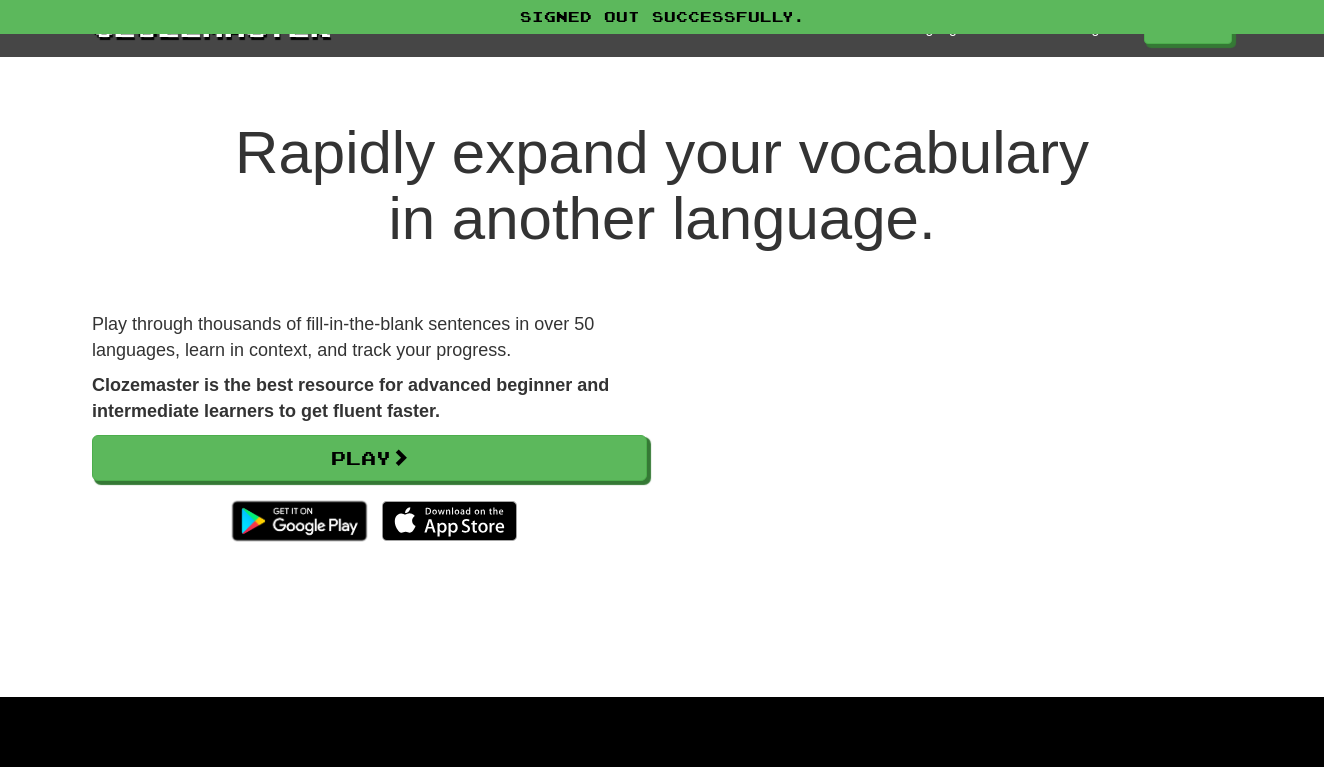 scroll, scrollTop: 0, scrollLeft: 0, axis: both 